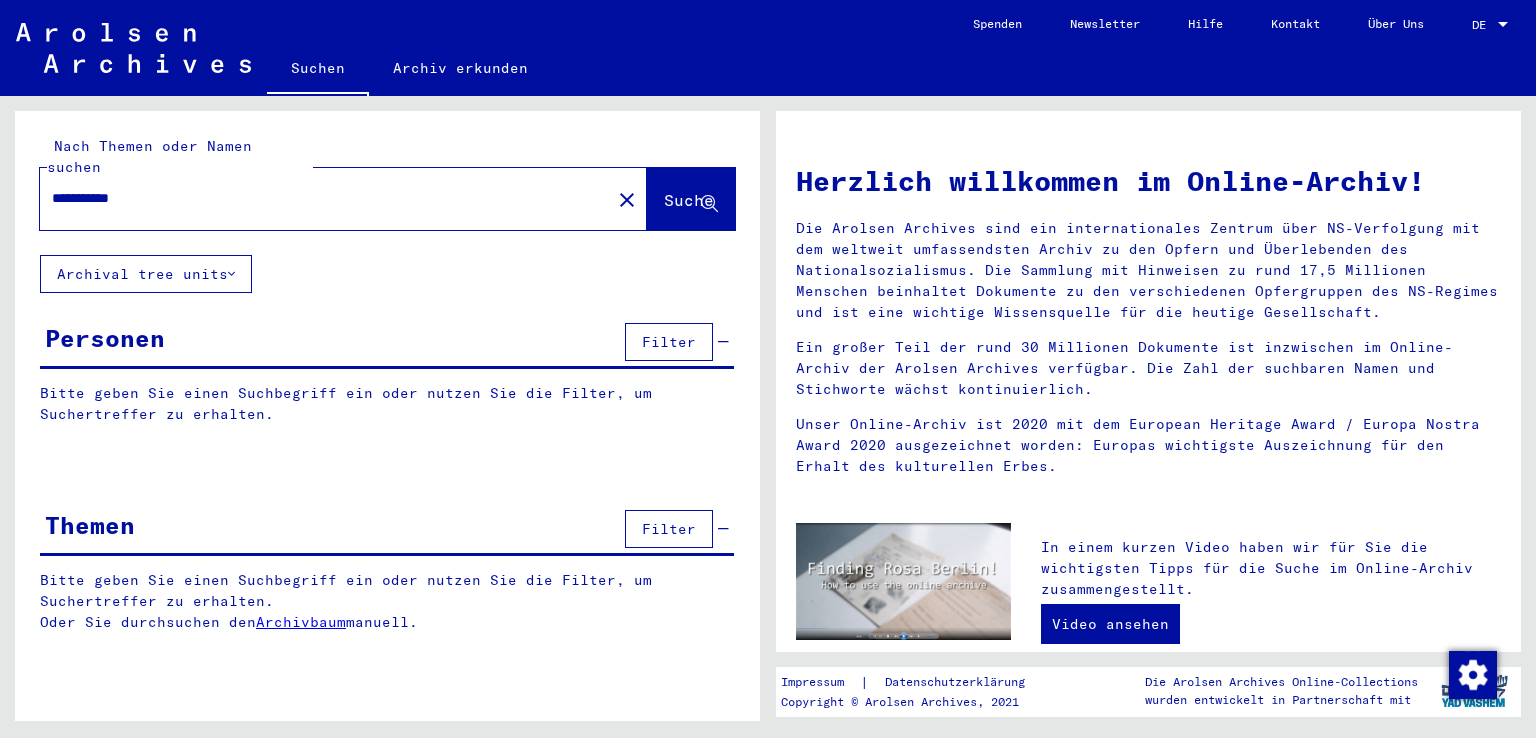 scroll, scrollTop: 0, scrollLeft: 0, axis: both 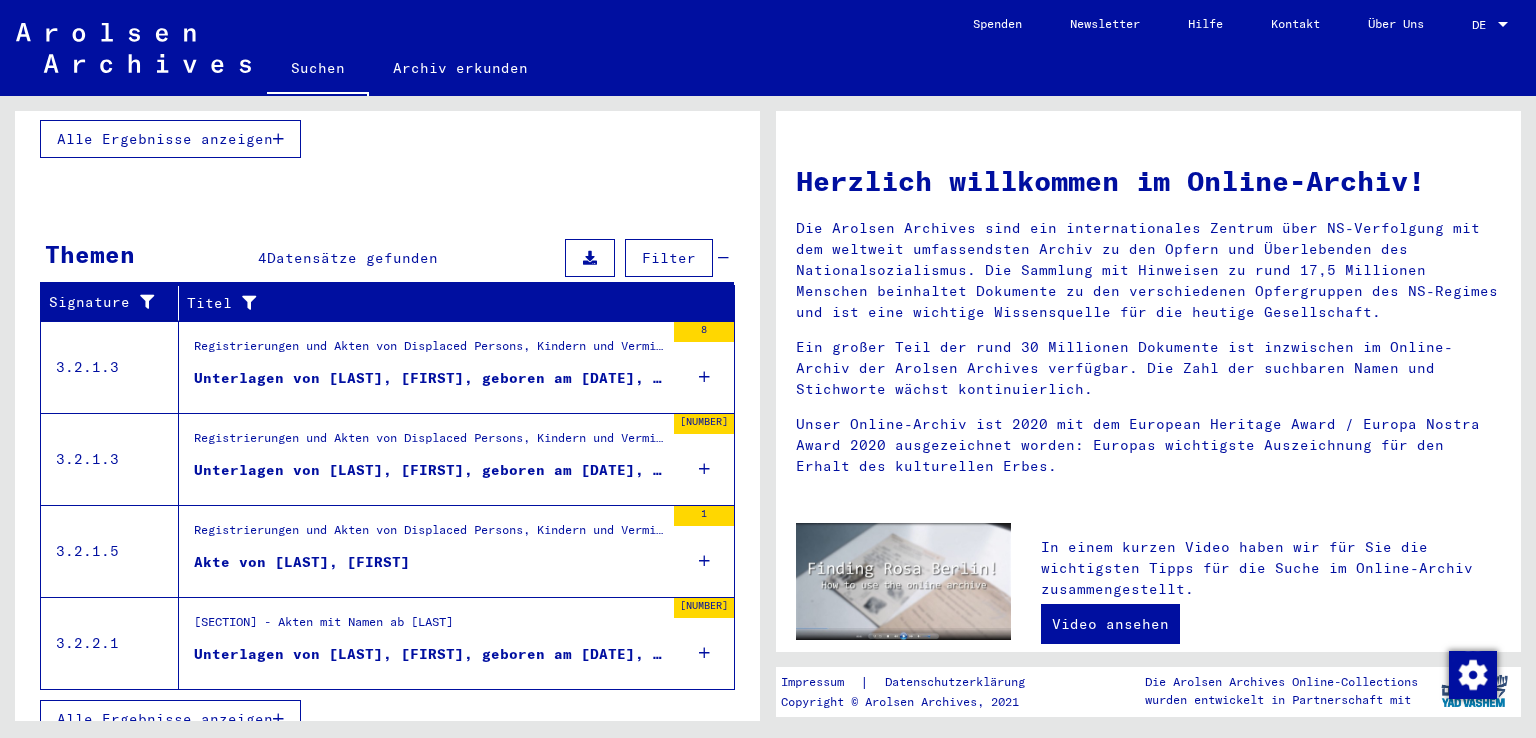 click on "Alle Ergebnisse anzeigen" at bounding box center (165, 719) 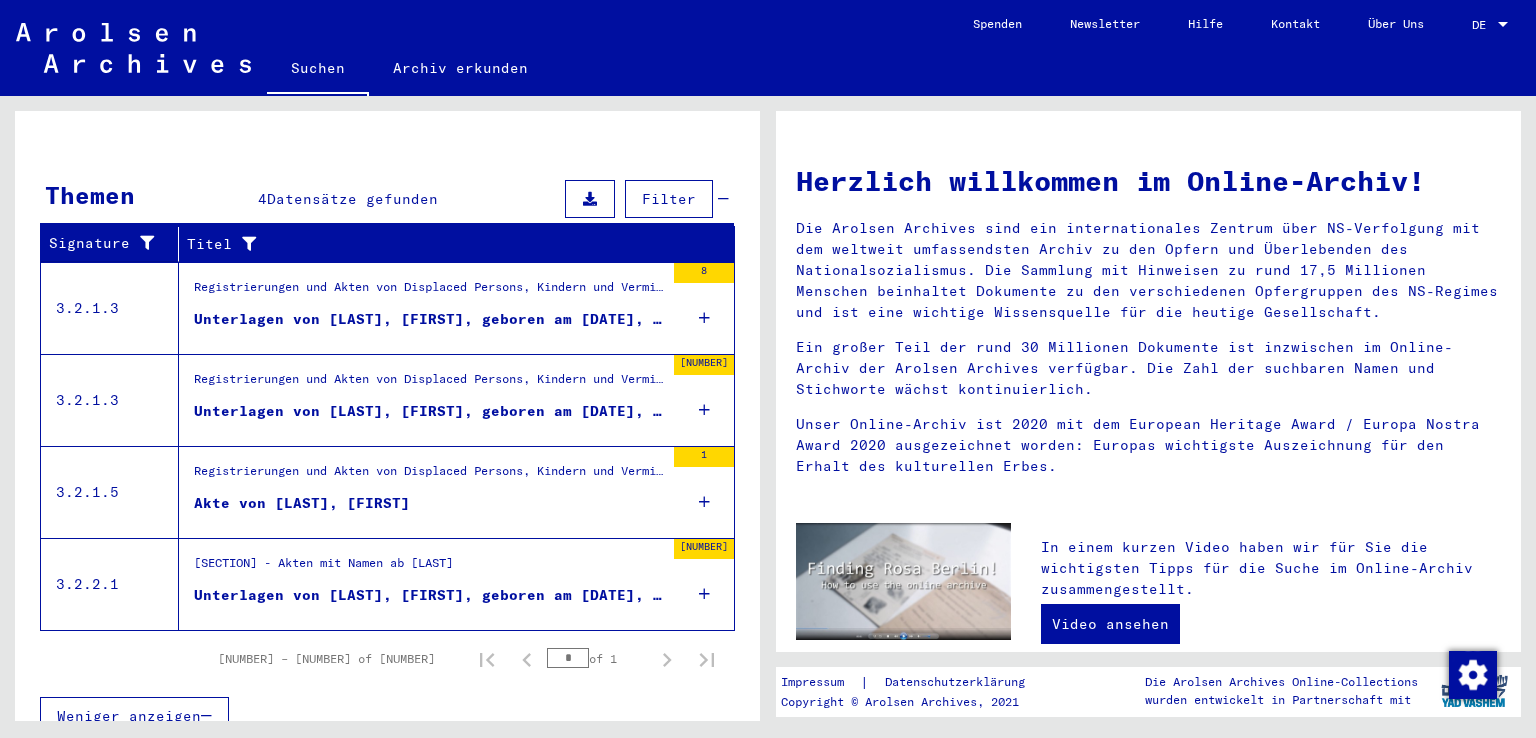 scroll, scrollTop: 259, scrollLeft: 0, axis: vertical 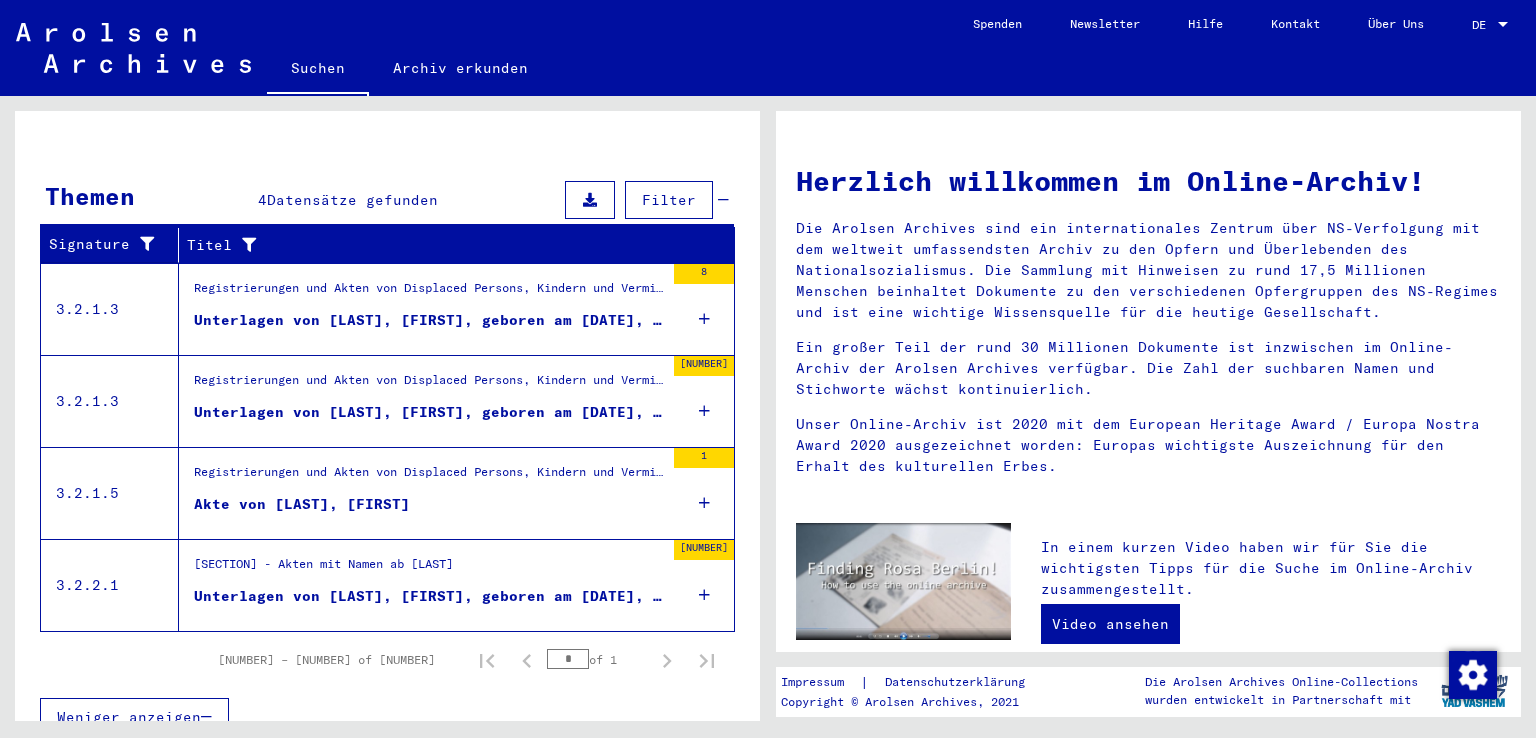 click on "Unterlagen von [LAST], [FIRST], geboren am [DATE], geboren in [CITY] und von weiteren Personen" at bounding box center (429, 320) 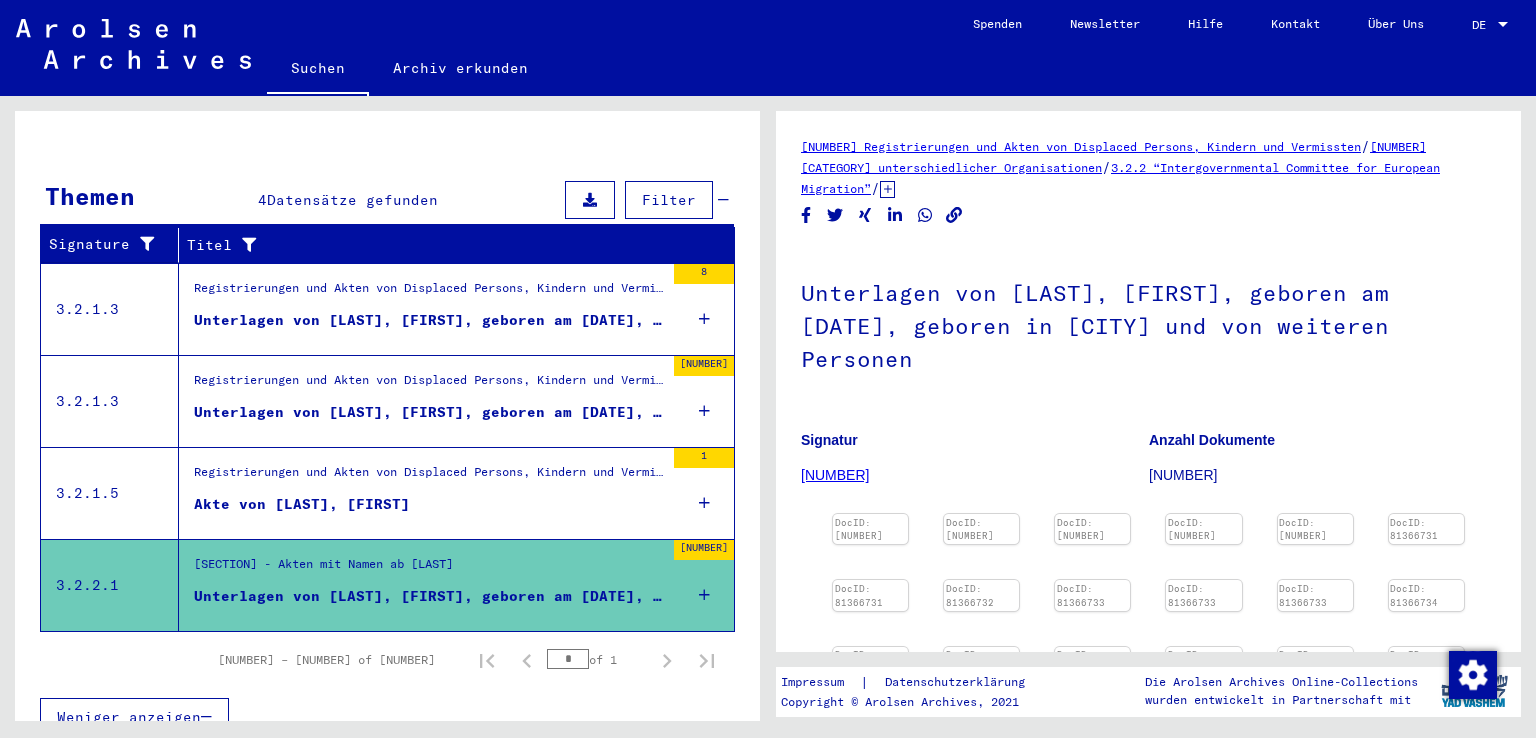 scroll, scrollTop: 0, scrollLeft: 0, axis: both 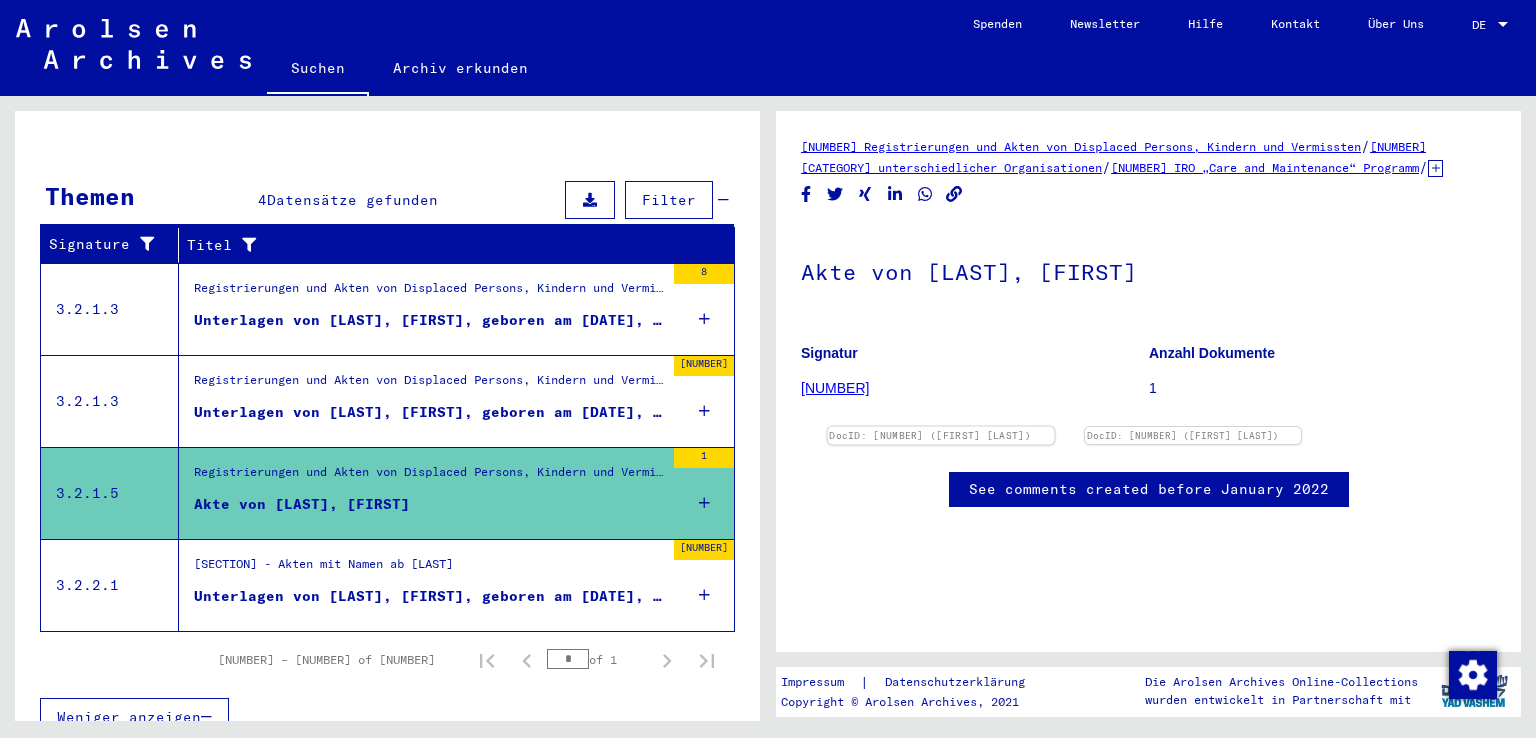 click at bounding box center [941, 427] 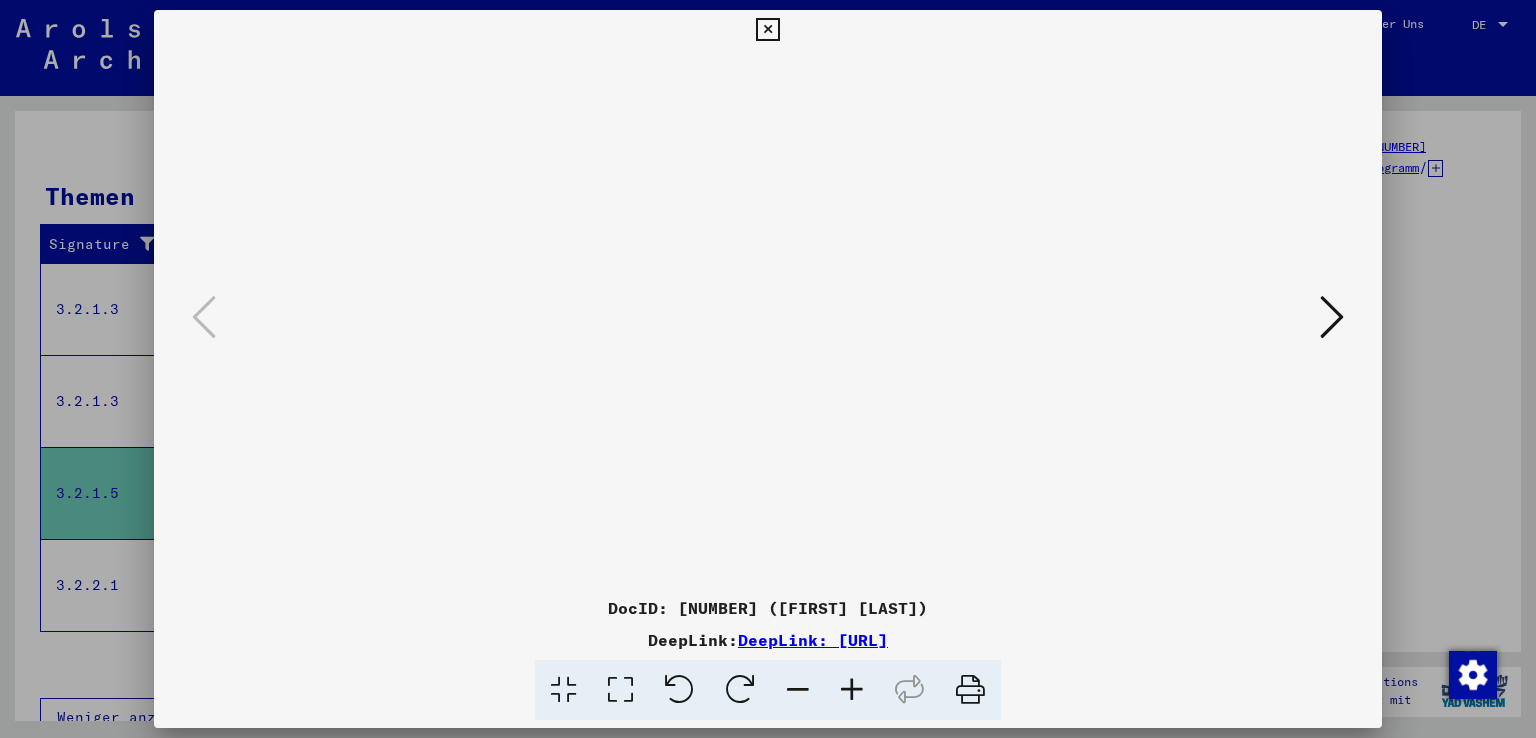 click at bounding box center [768, 319] 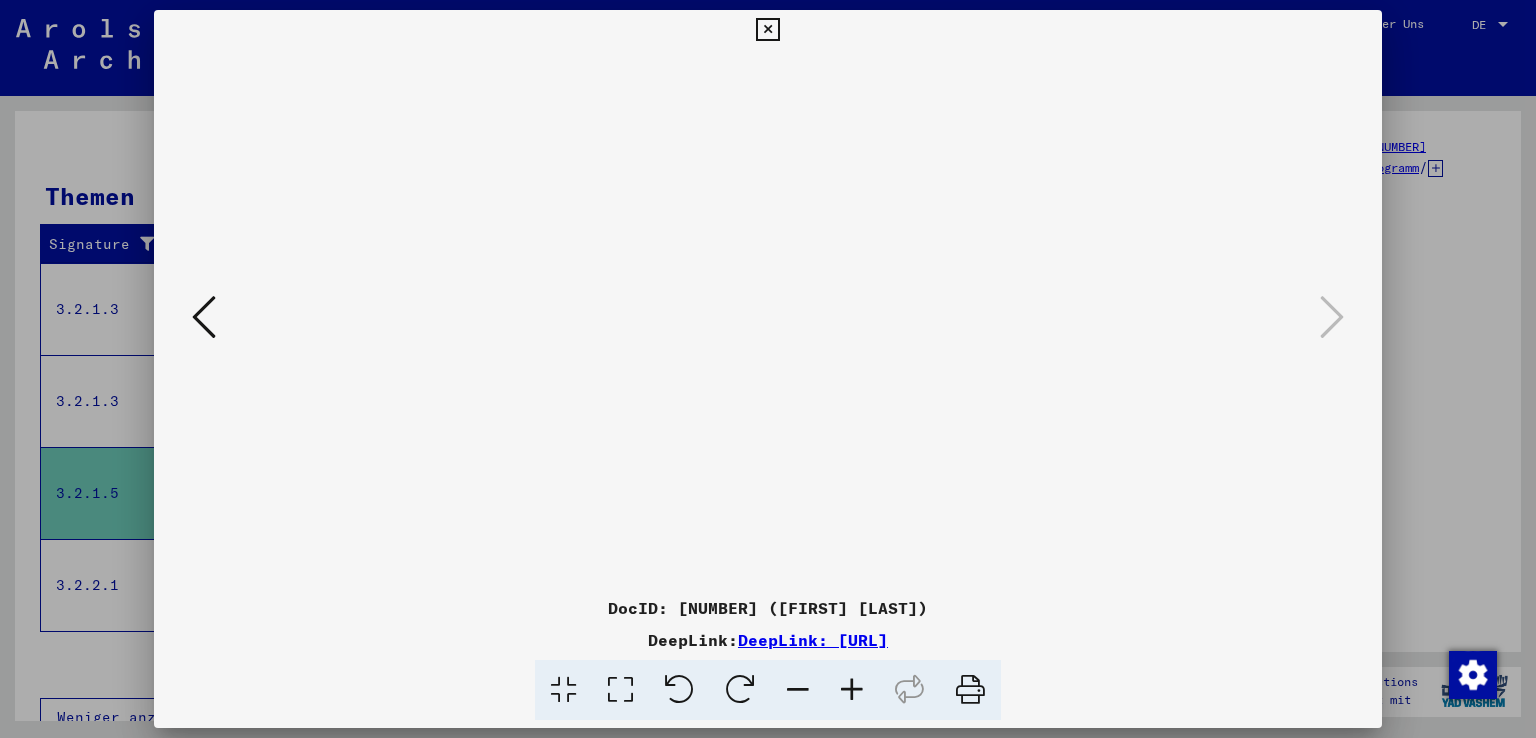 scroll, scrollTop: 0, scrollLeft: 0, axis: both 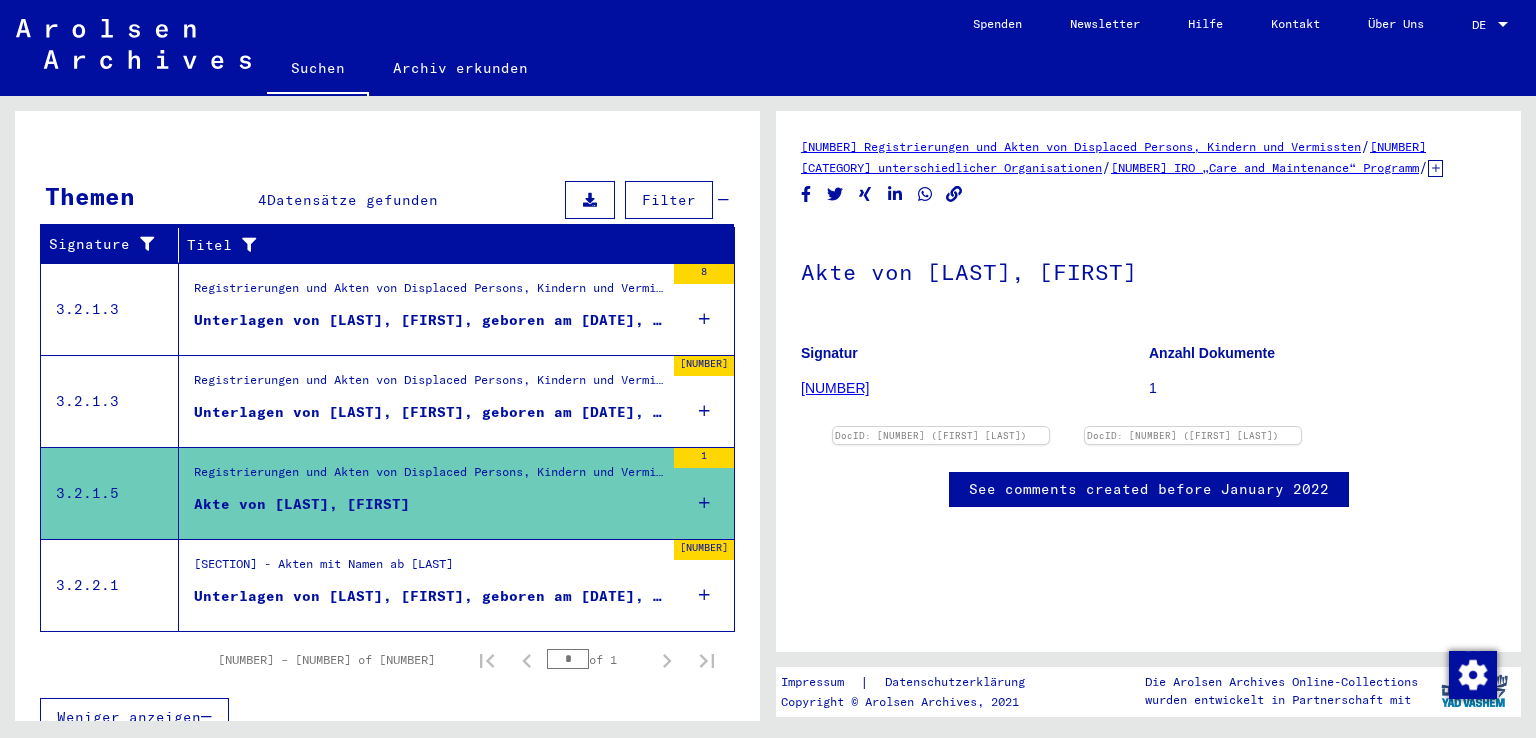 click on "Filter" at bounding box center [669, 200] 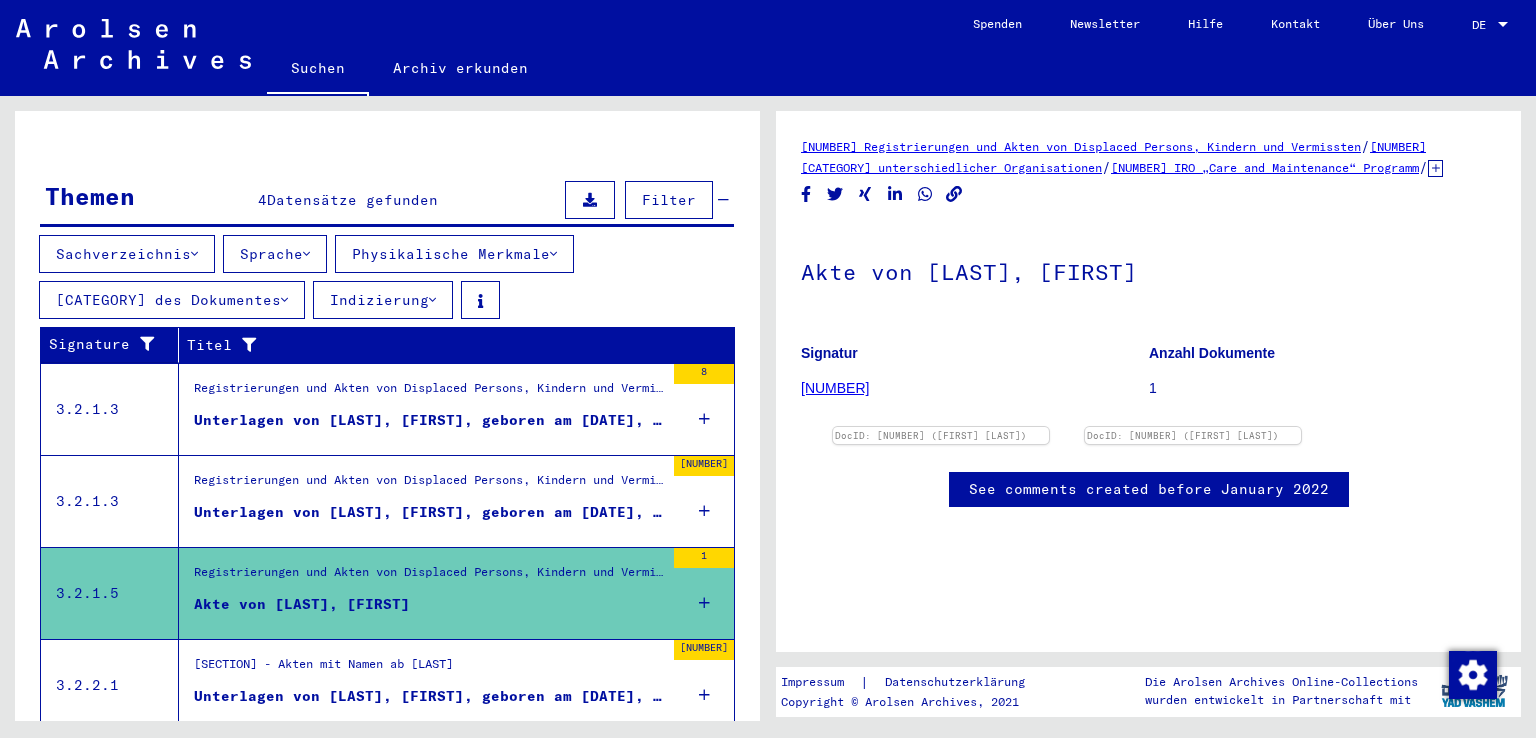 click on "Indizierung" at bounding box center [127, 254] 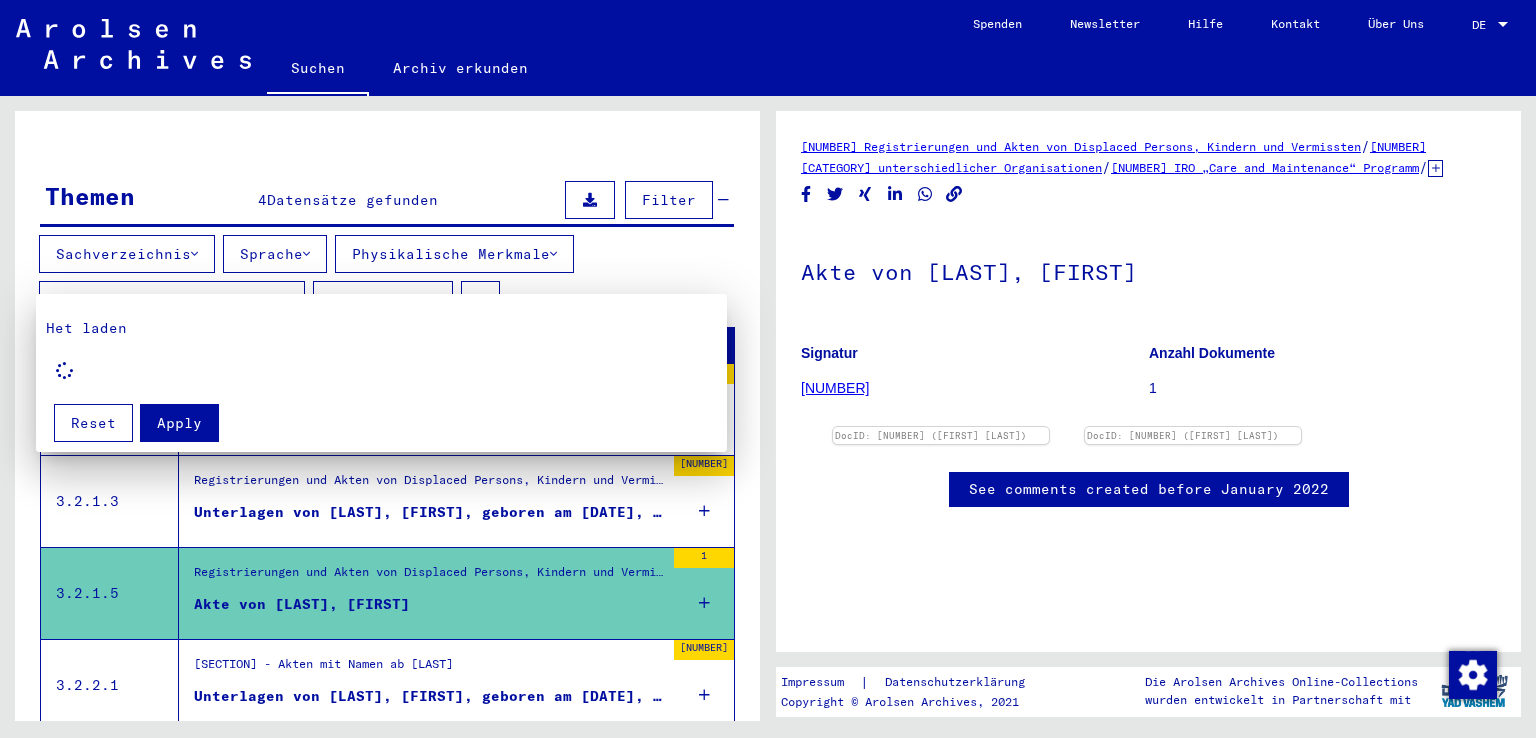 click at bounding box center [768, 369] 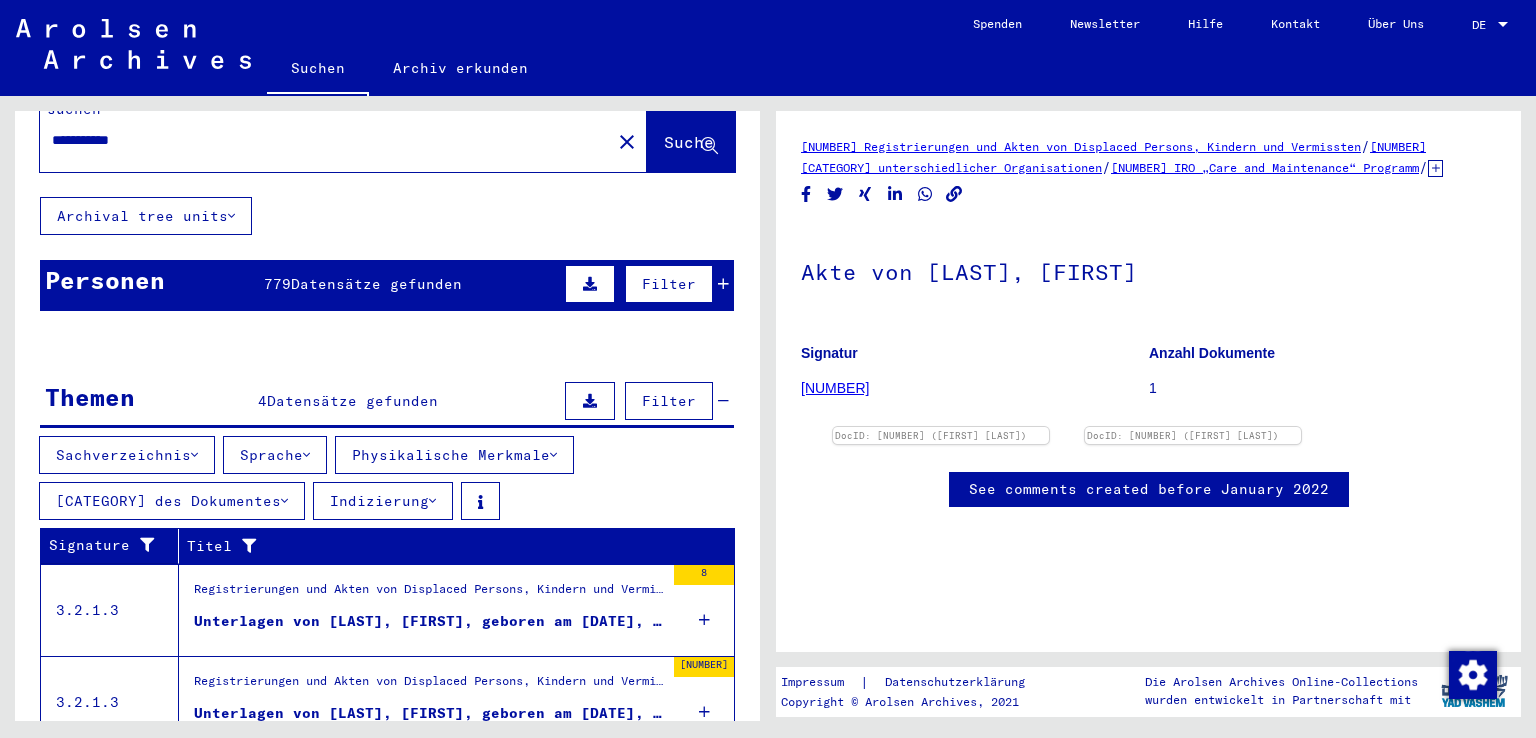 scroll, scrollTop: 0, scrollLeft: 0, axis: both 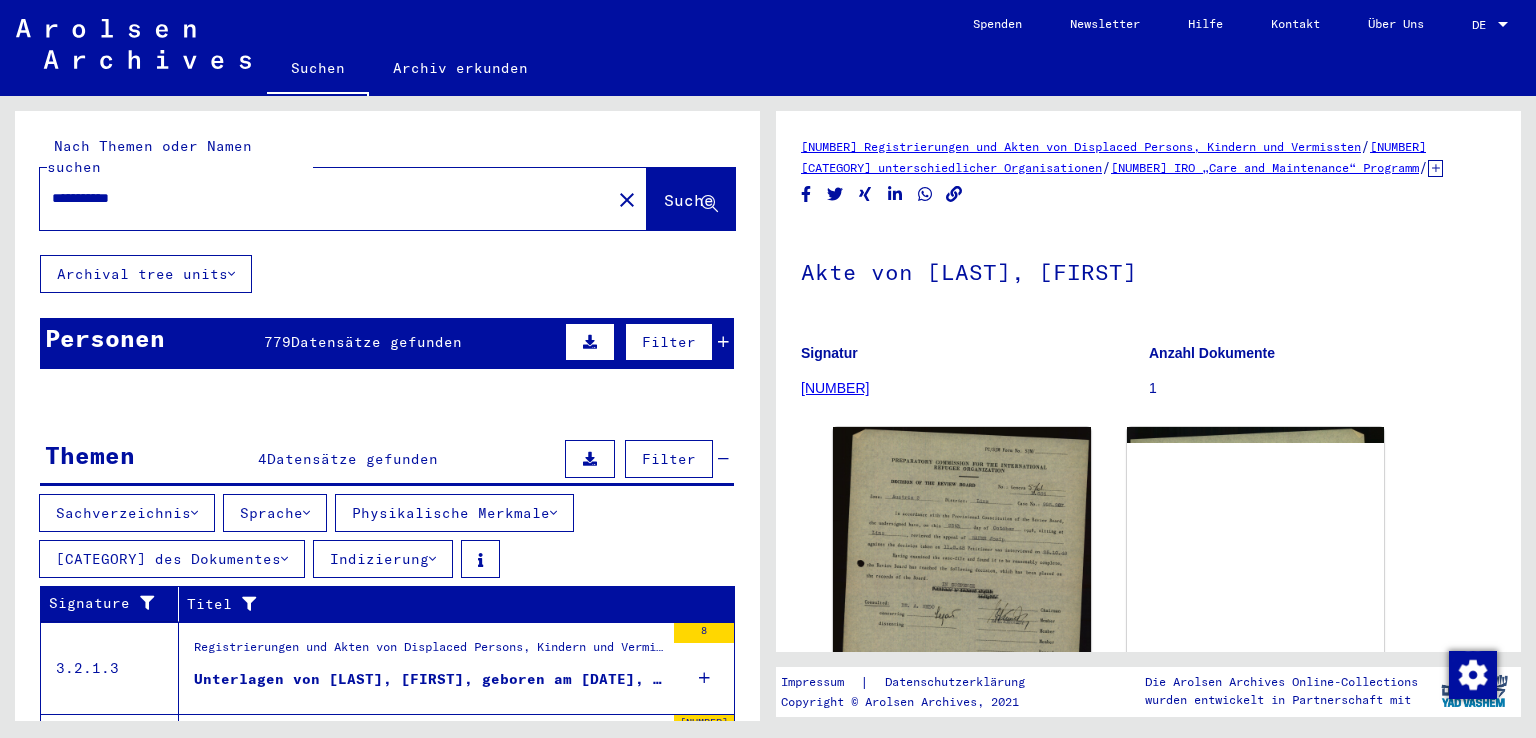 drag, startPoint x: 123, startPoint y: 181, endPoint x: 152, endPoint y: 181, distance: 29 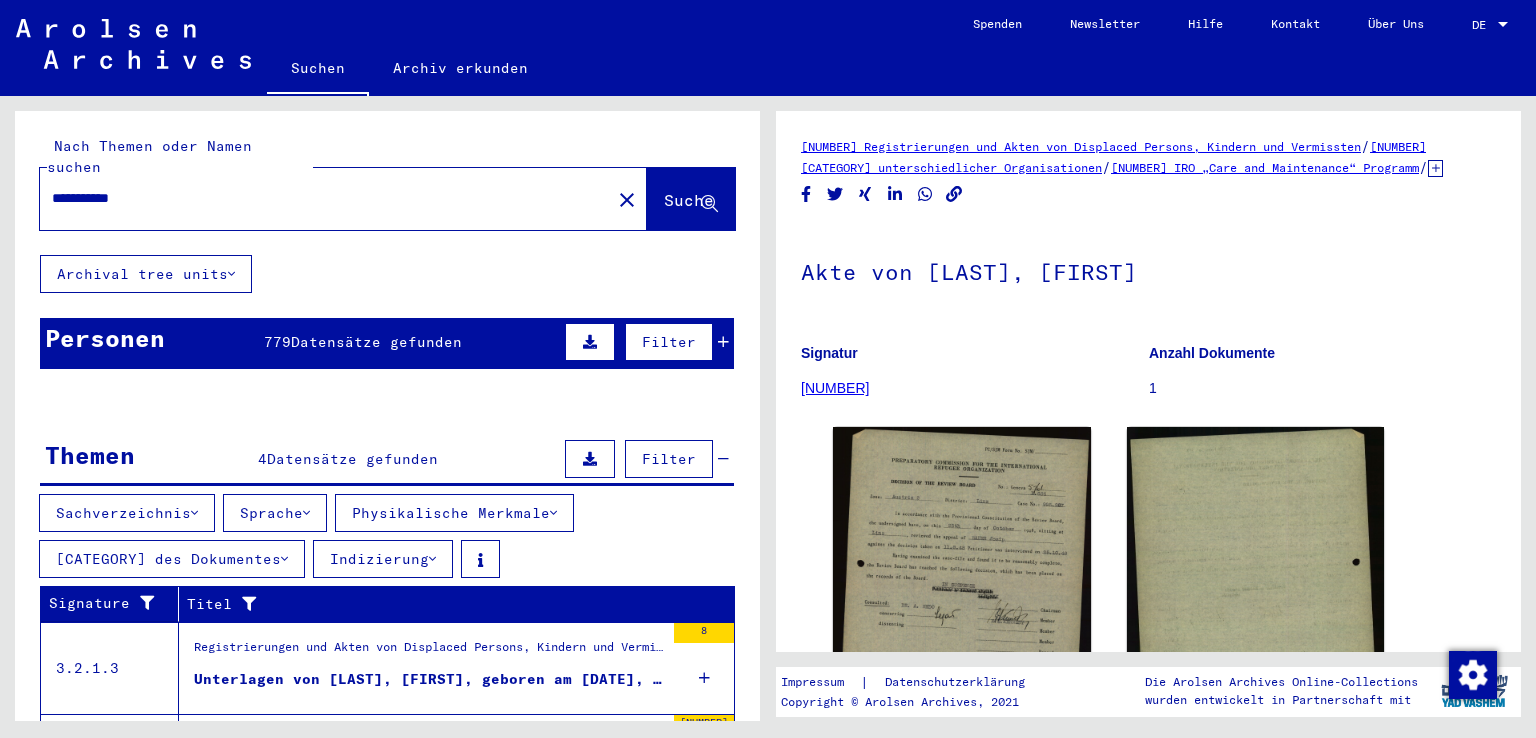 click on "**********" at bounding box center (325, 198) 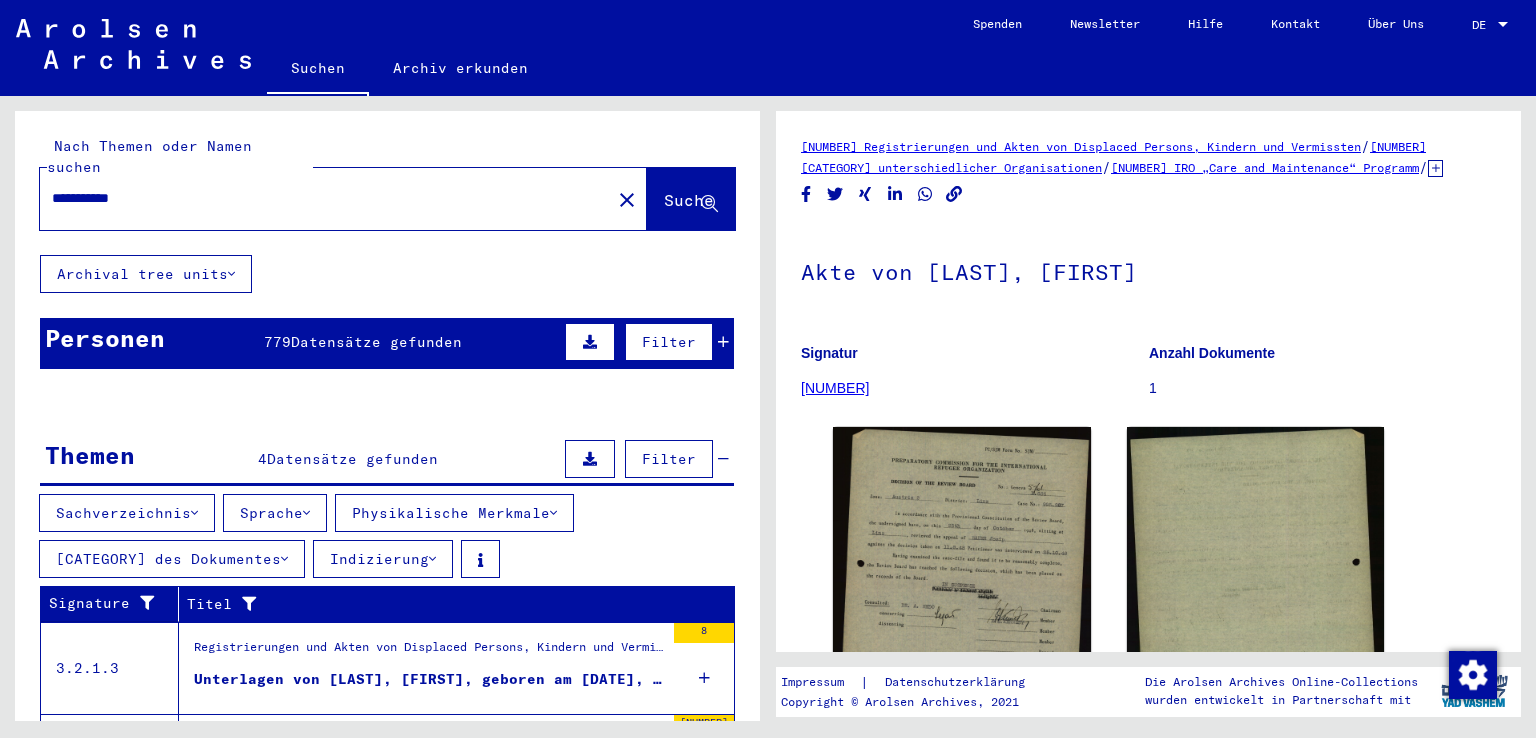 type on "**********" 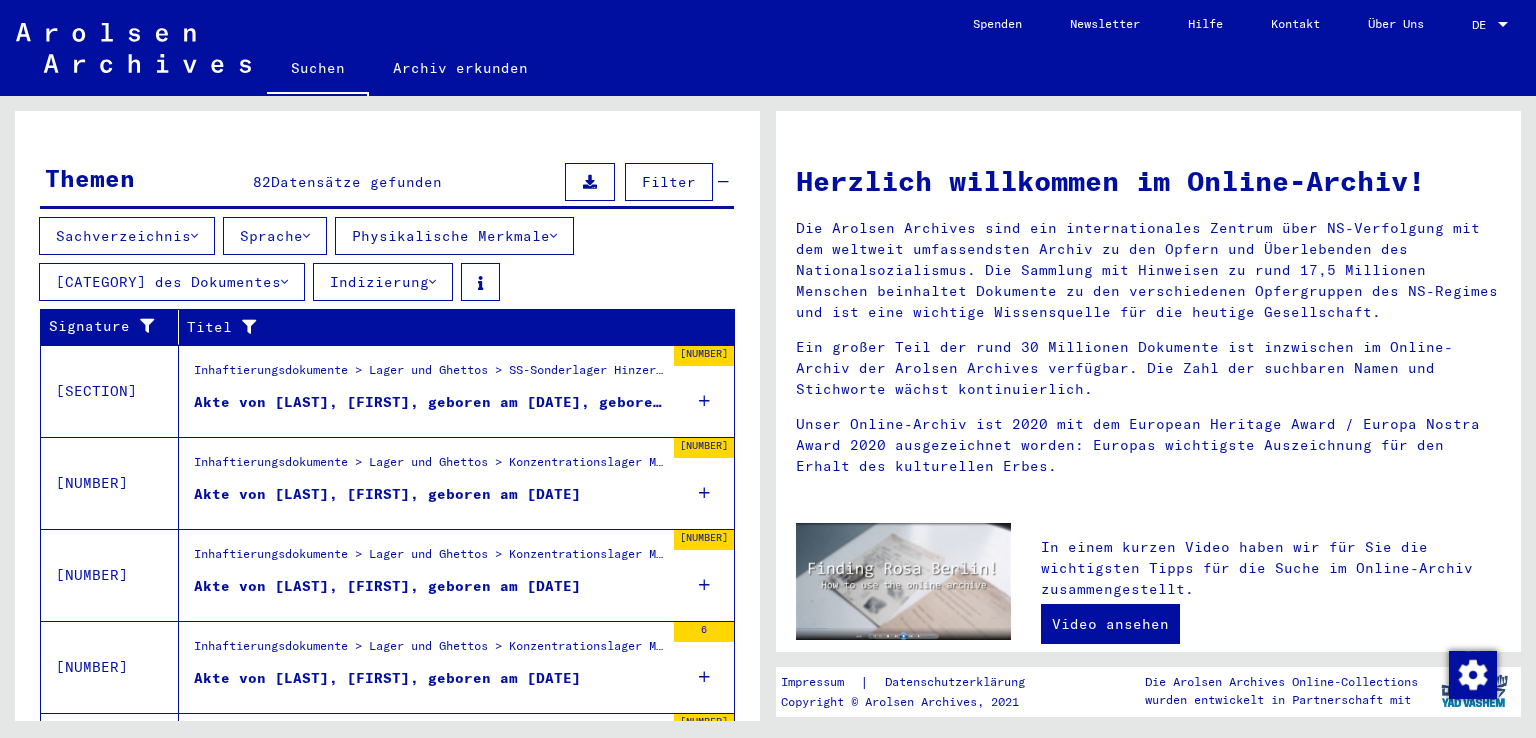 scroll, scrollTop: 394, scrollLeft: 0, axis: vertical 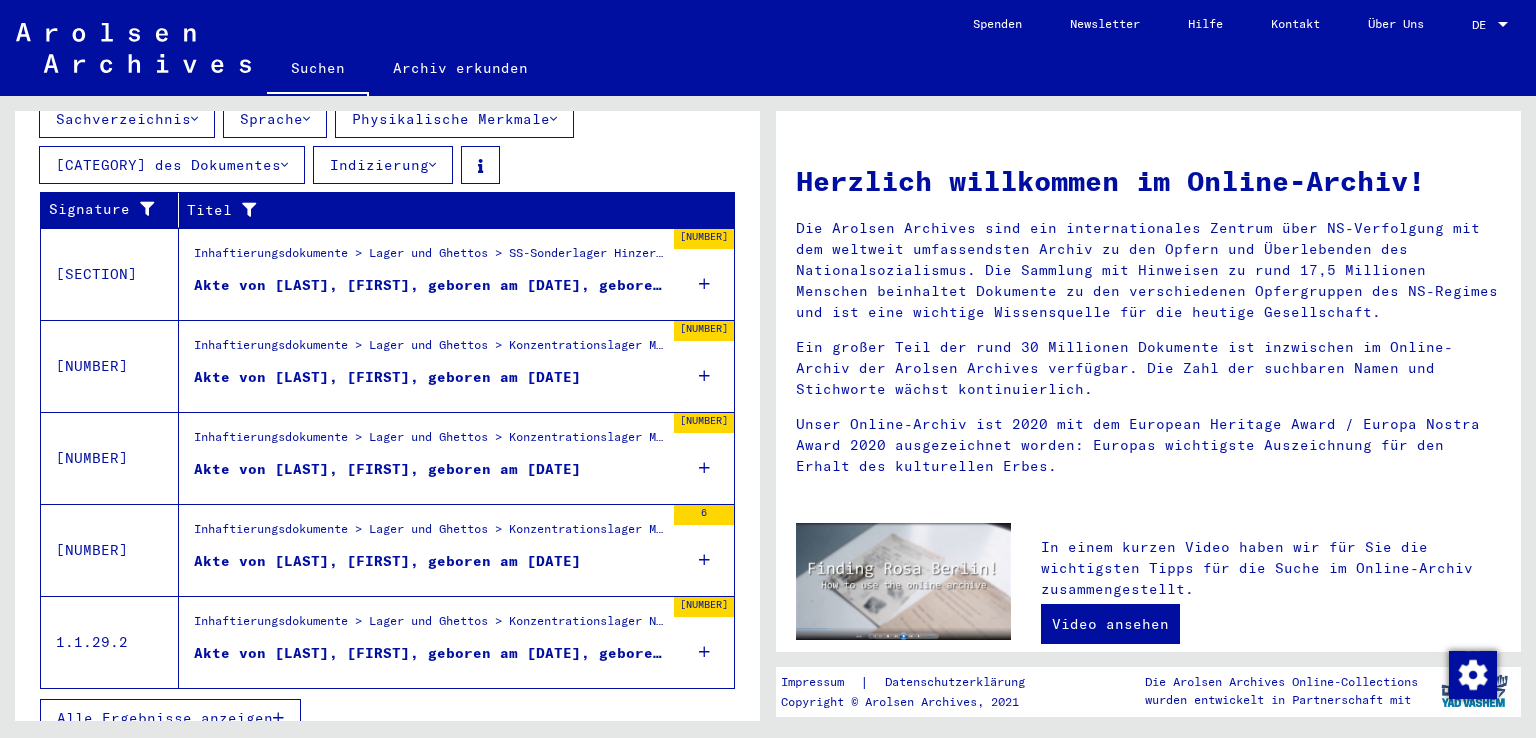 click on "Alle Ergebnisse anzeigen" at bounding box center [165, 718] 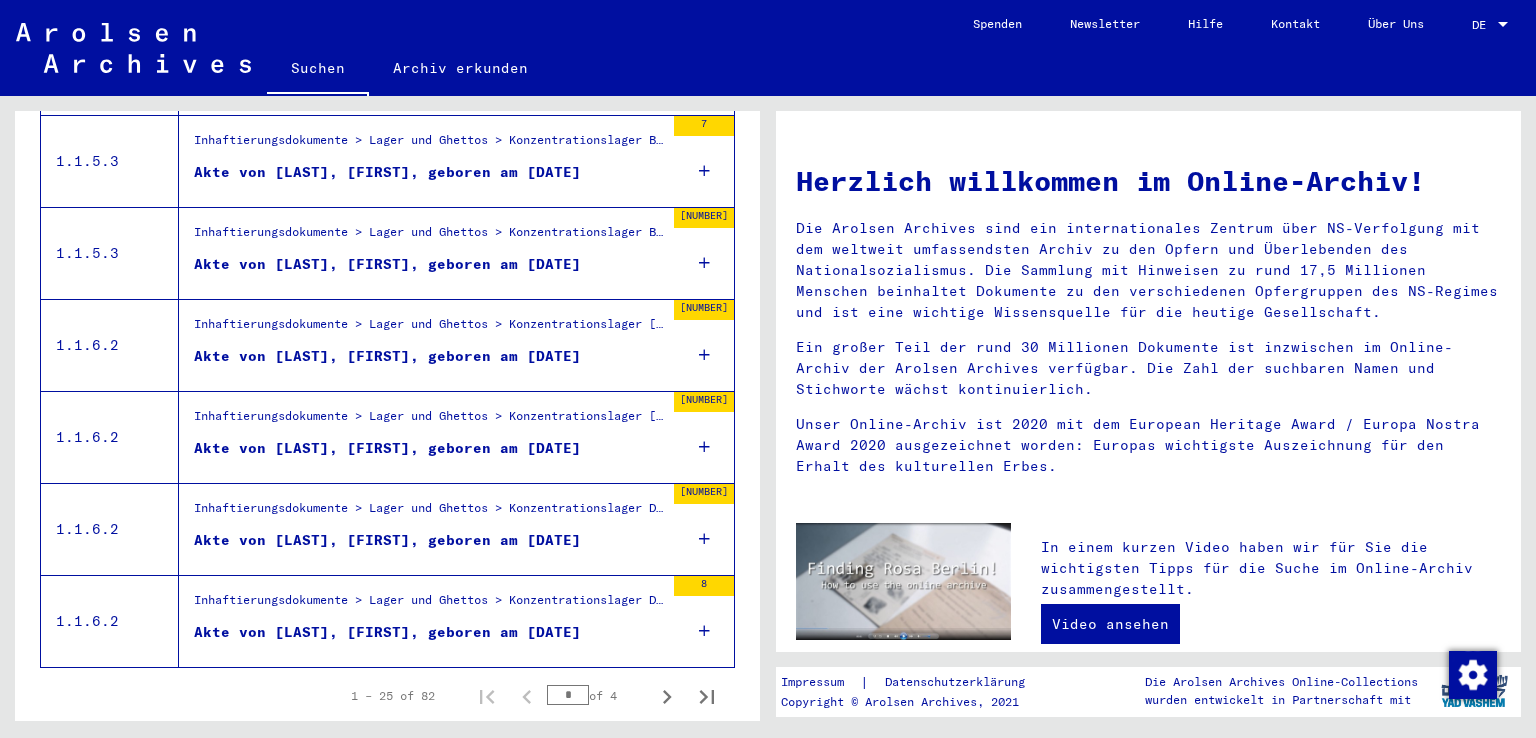 scroll, scrollTop: 2286, scrollLeft: 0, axis: vertical 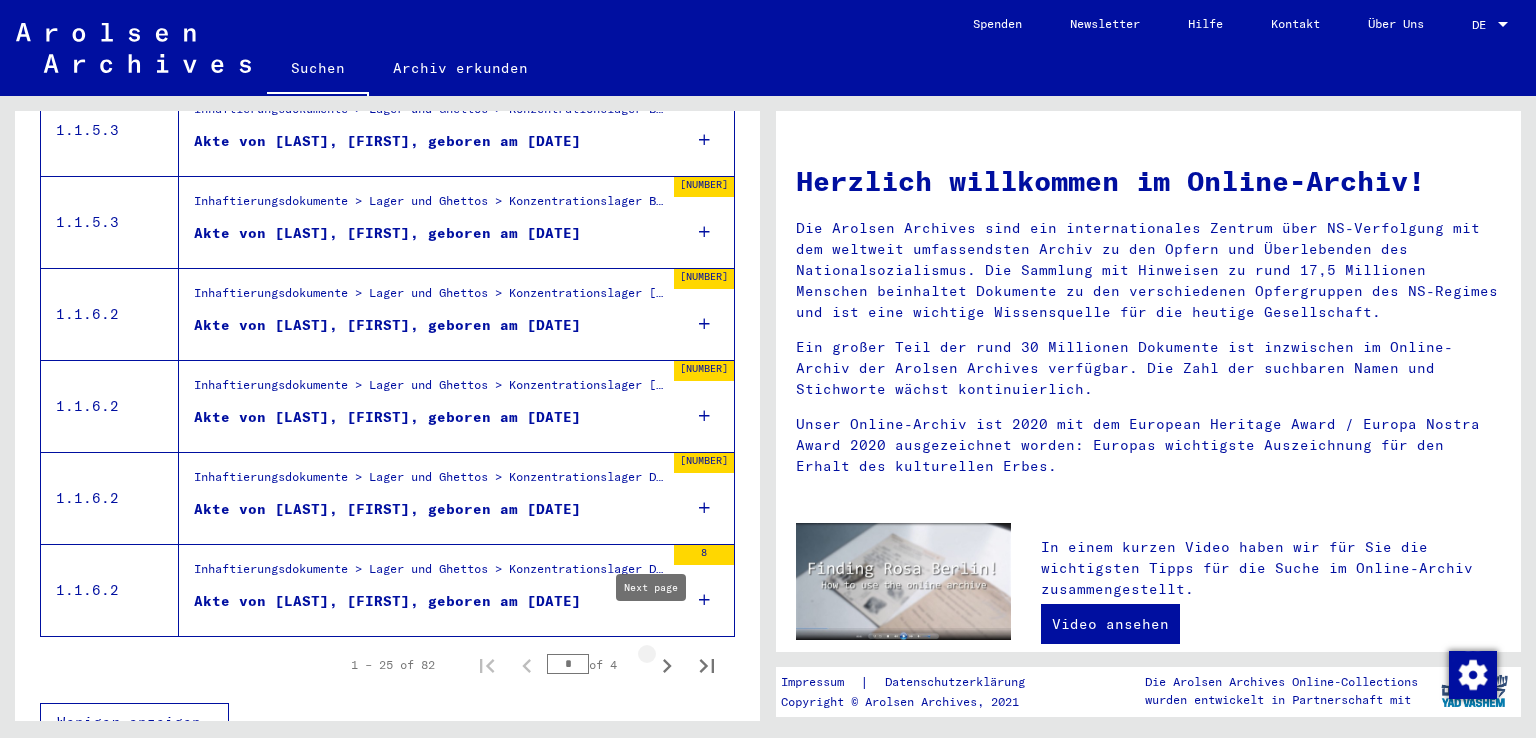 click at bounding box center [667, 666] 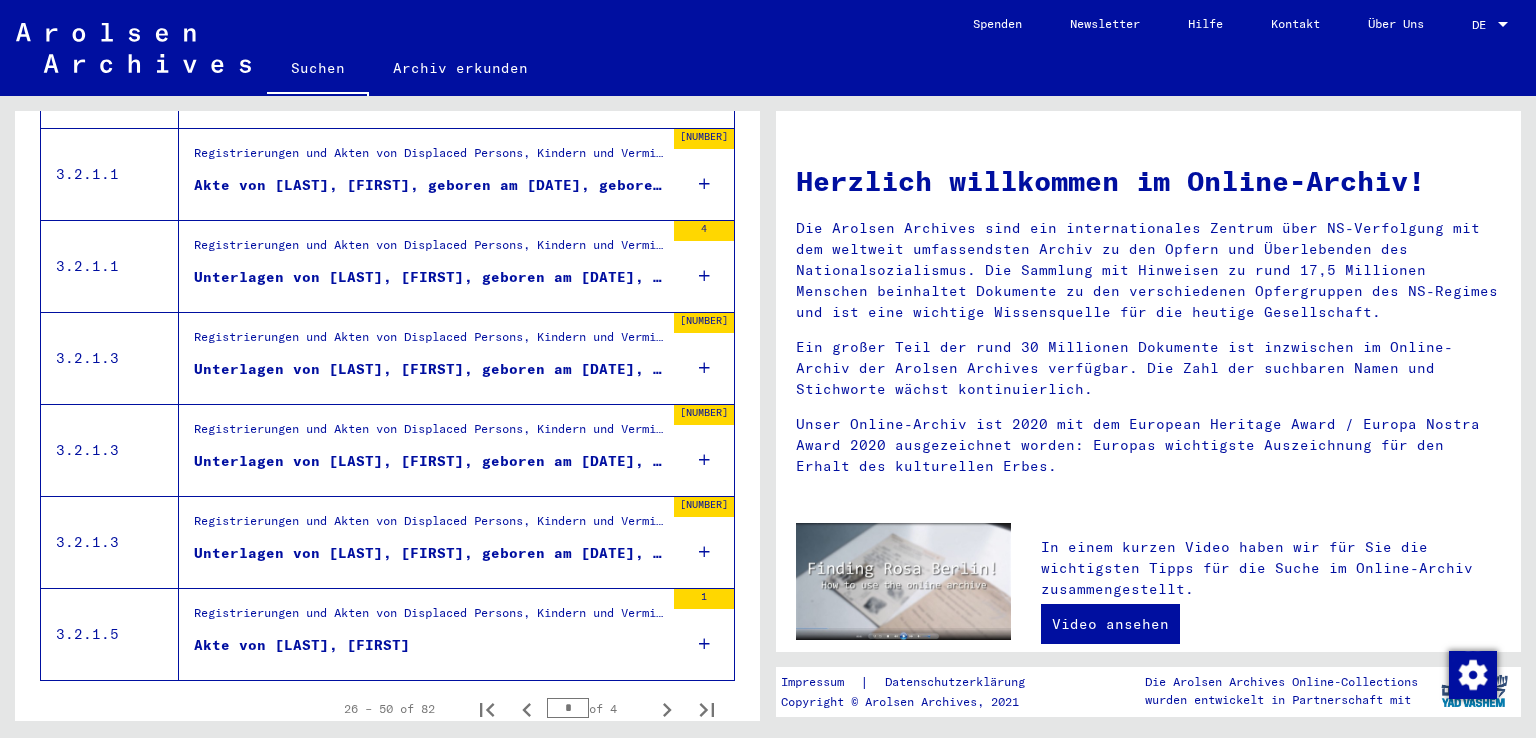 scroll, scrollTop: 2286, scrollLeft: 0, axis: vertical 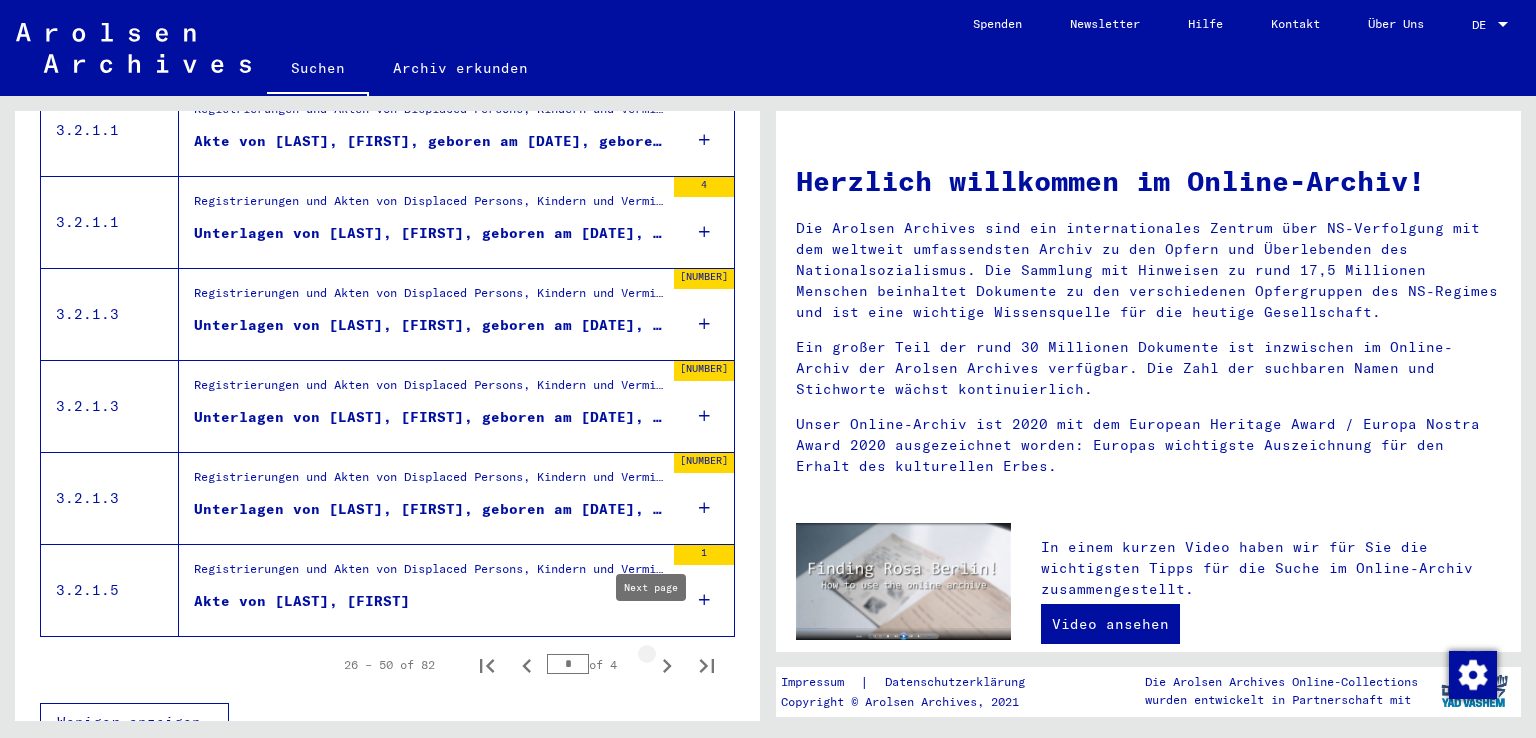 click at bounding box center [667, 666] 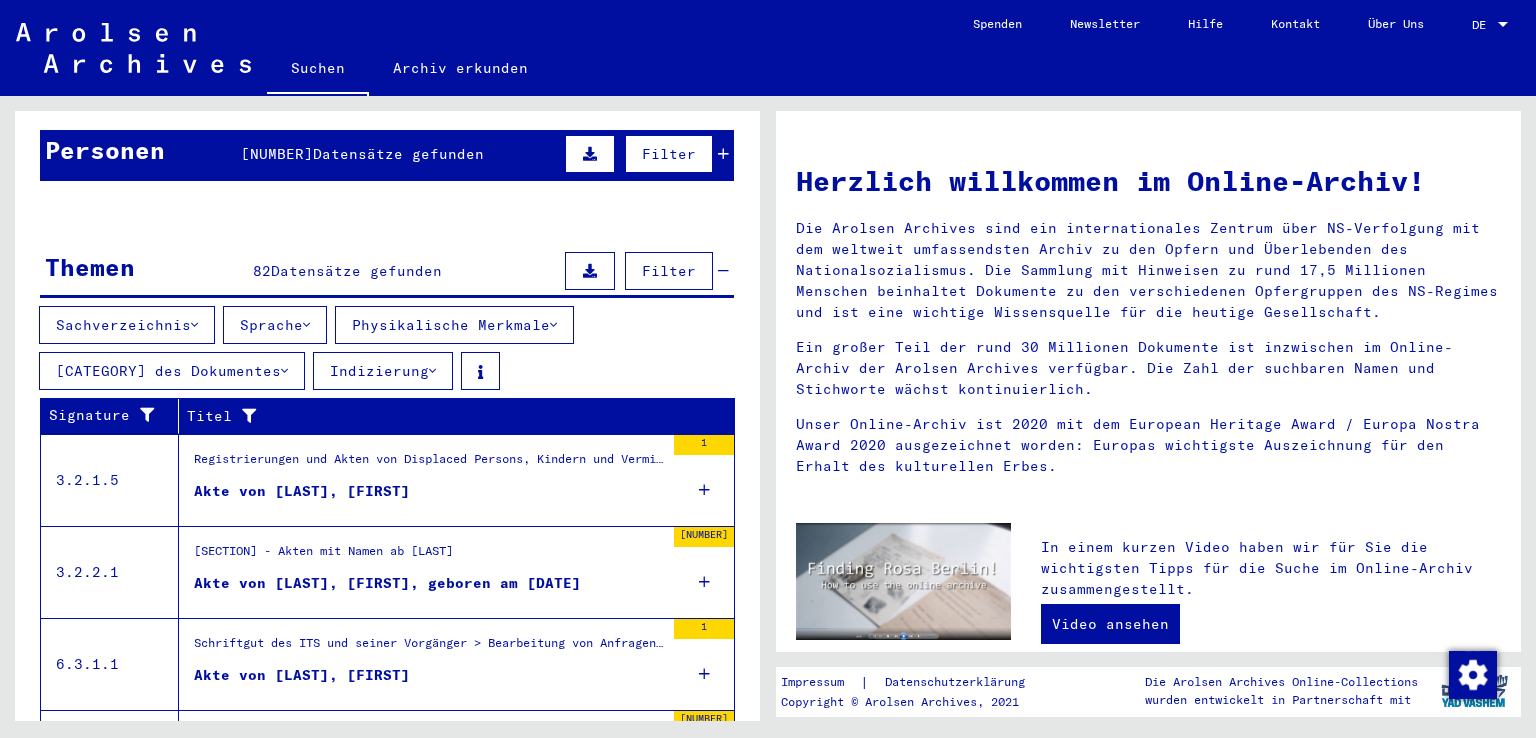 scroll, scrollTop: 186, scrollLeft: 0, axis: vertical 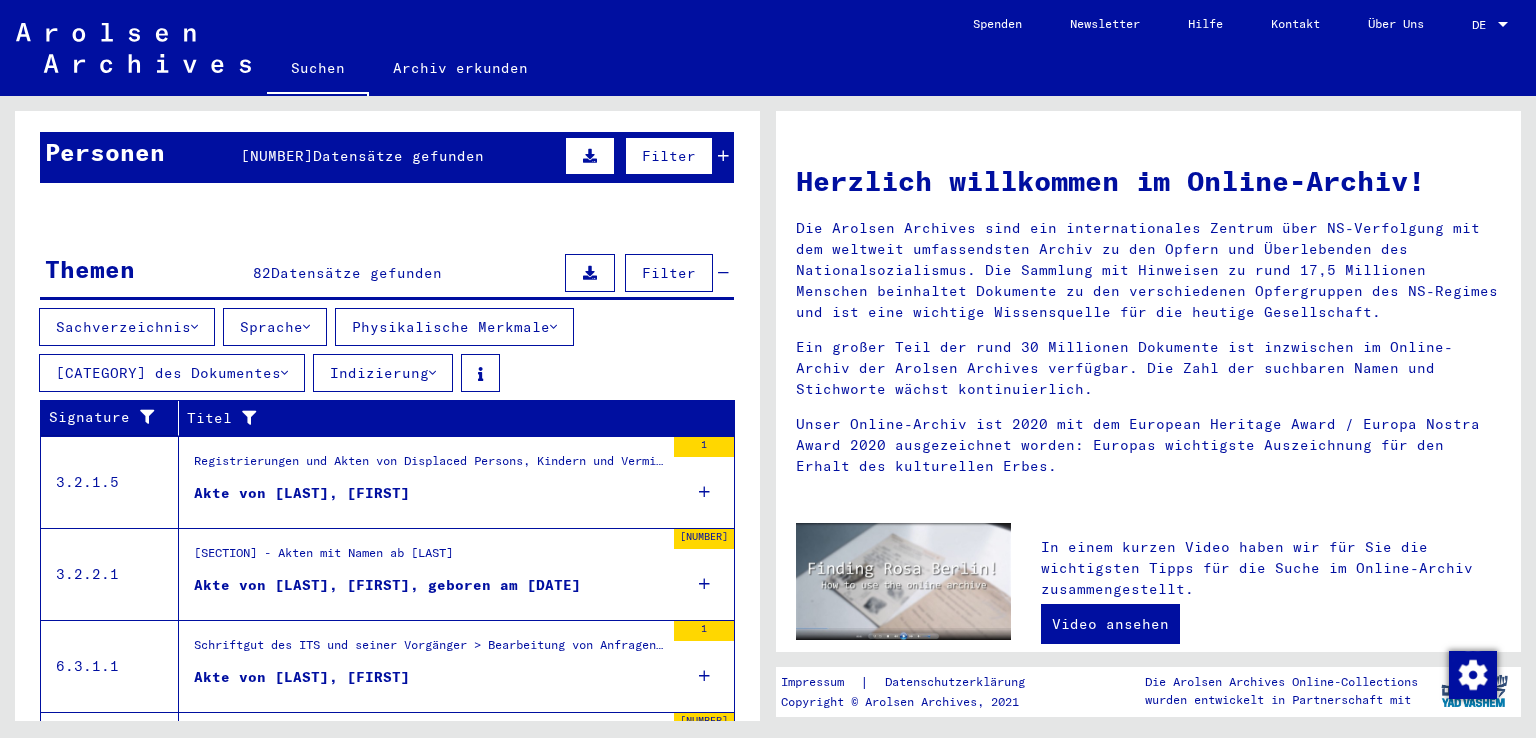 click on "Filter" at bounding box center [669, 273] 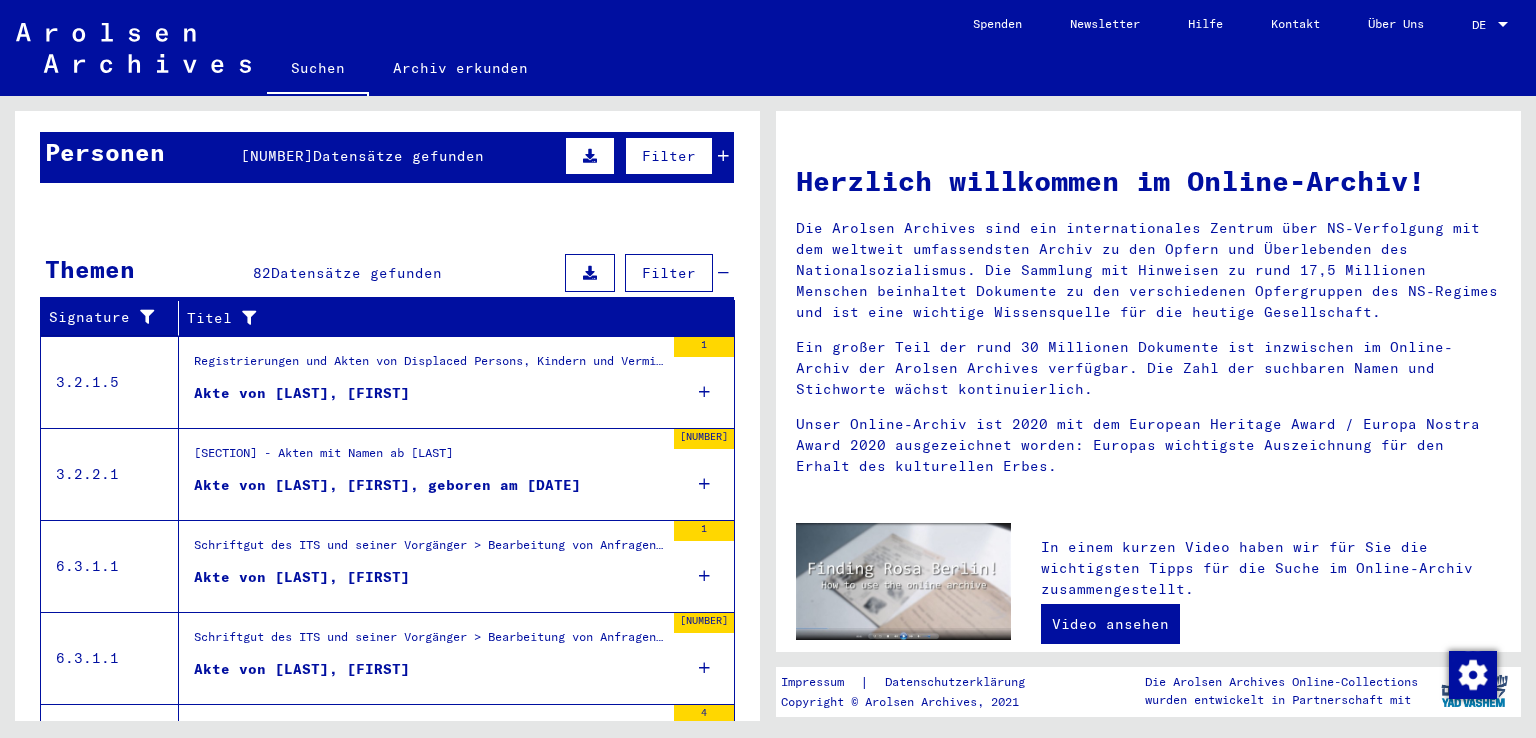 click on "Filter" at bounding box center (669, 273) 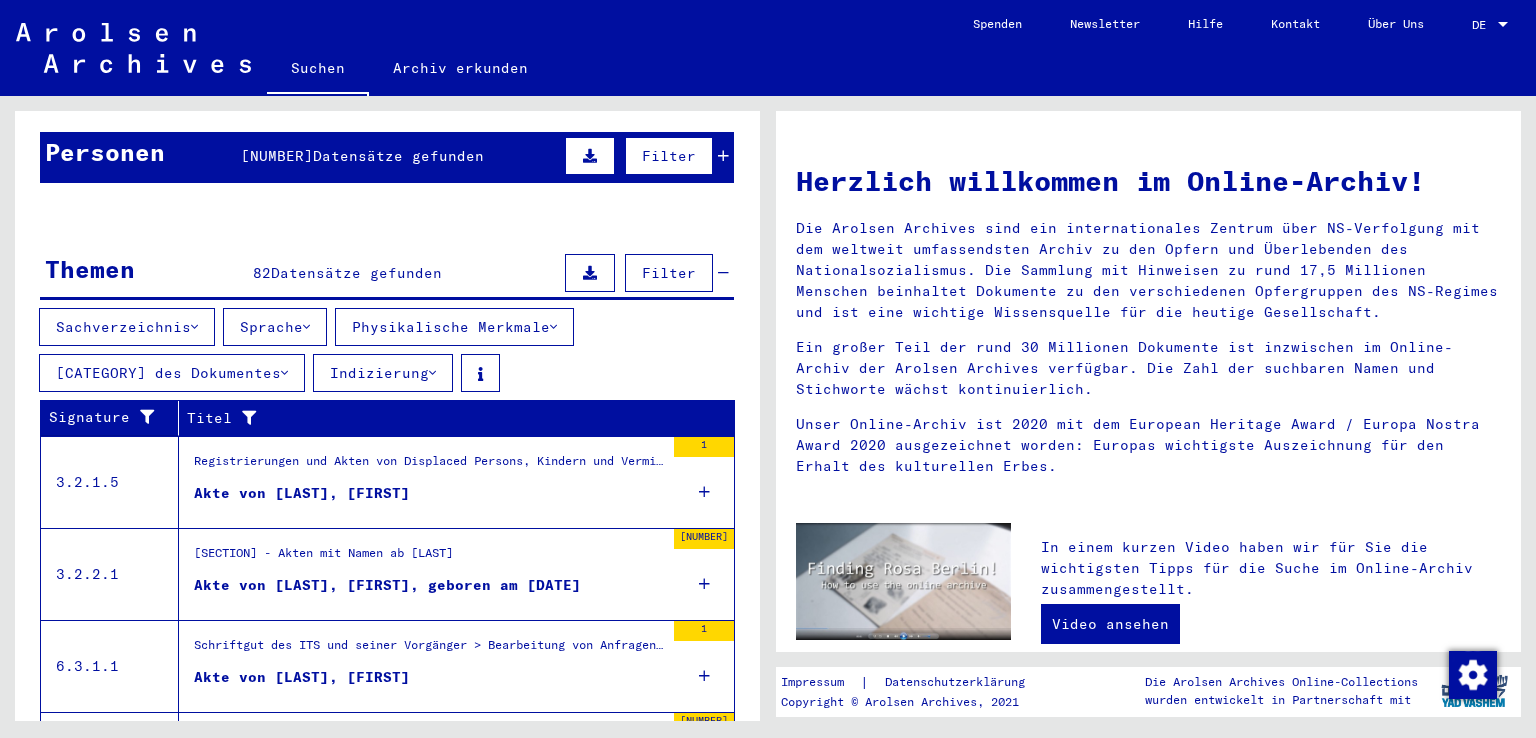 click on "Filter" at bounding box center (669, 156) 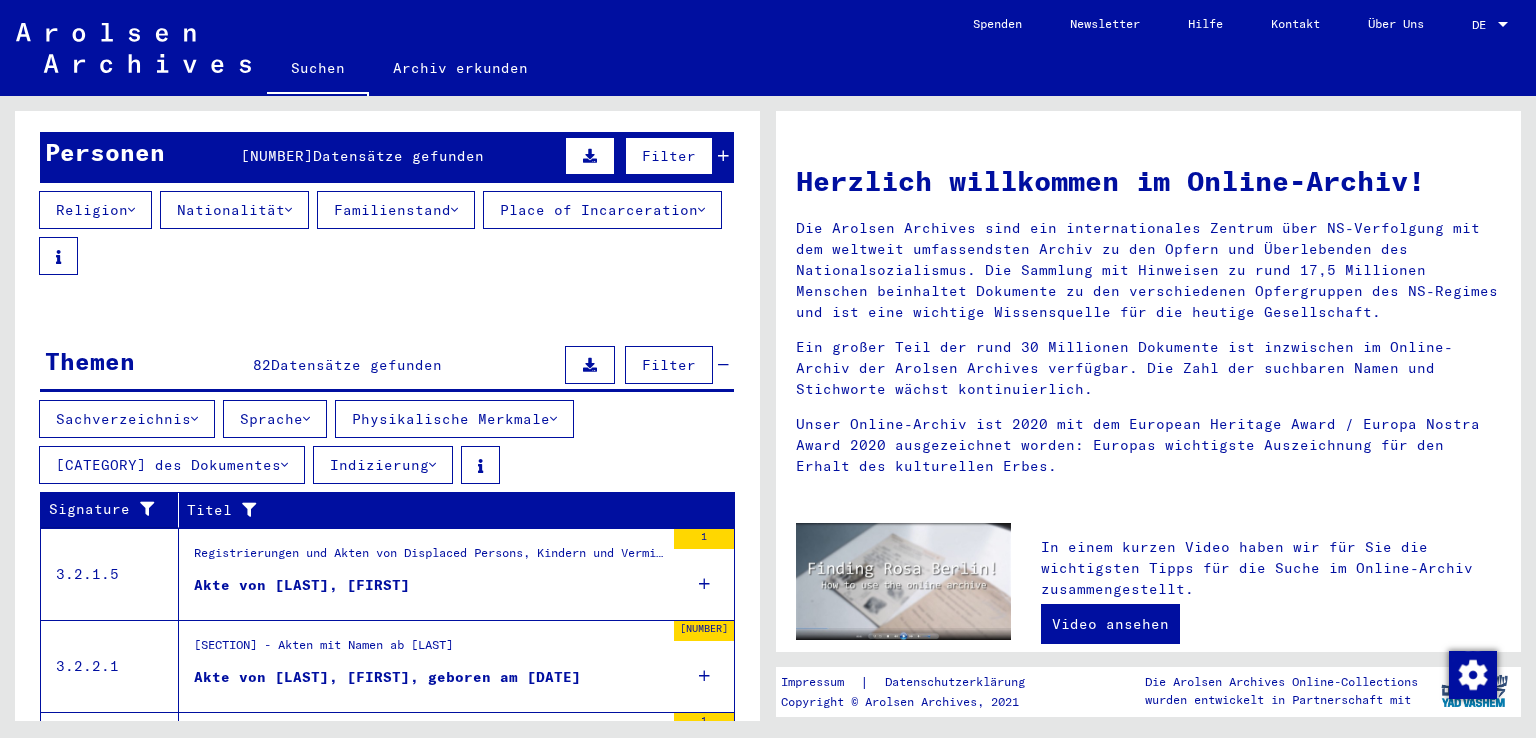 click at bounding box center [131, 210] 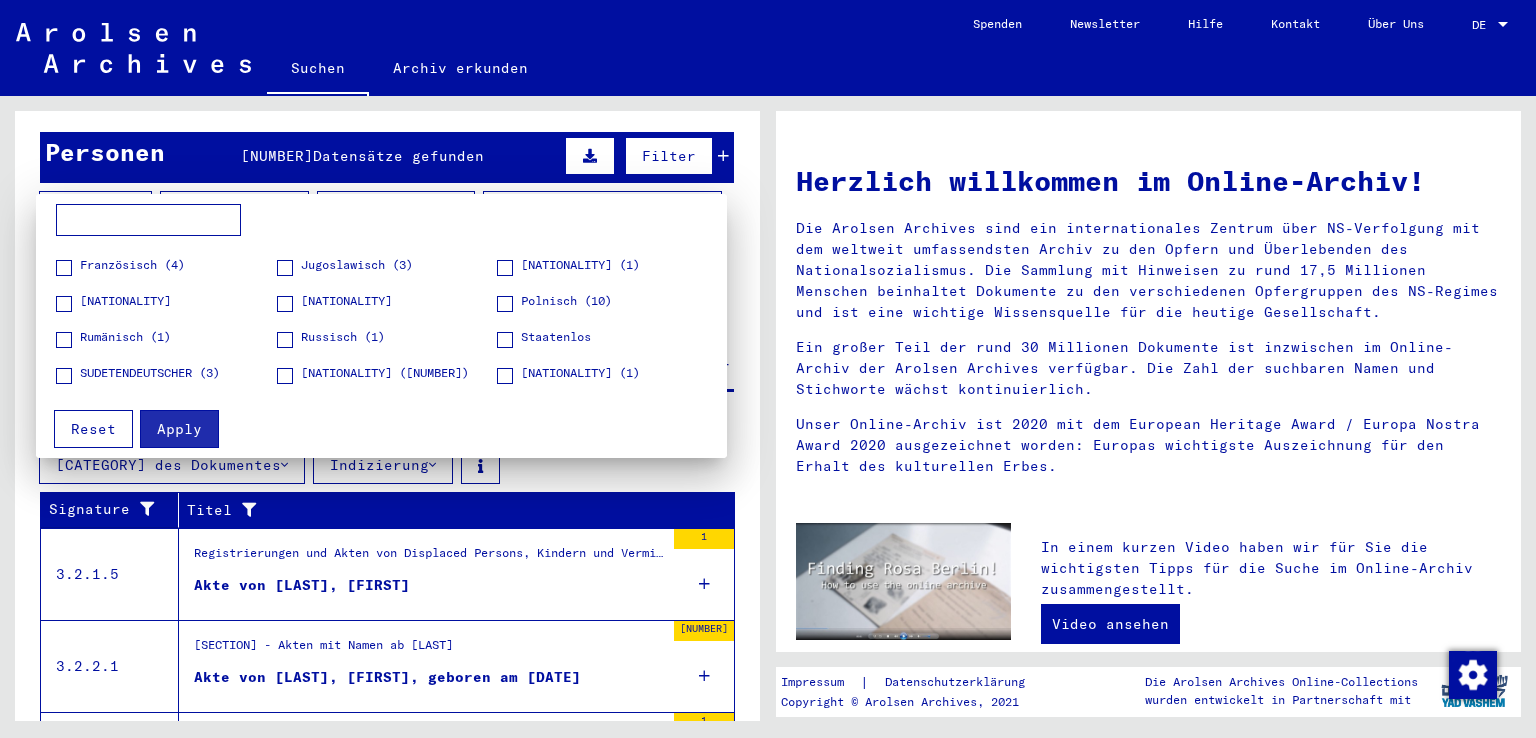 scroll, scrollTop: 100, scrollLeft: 0, axis: vertical 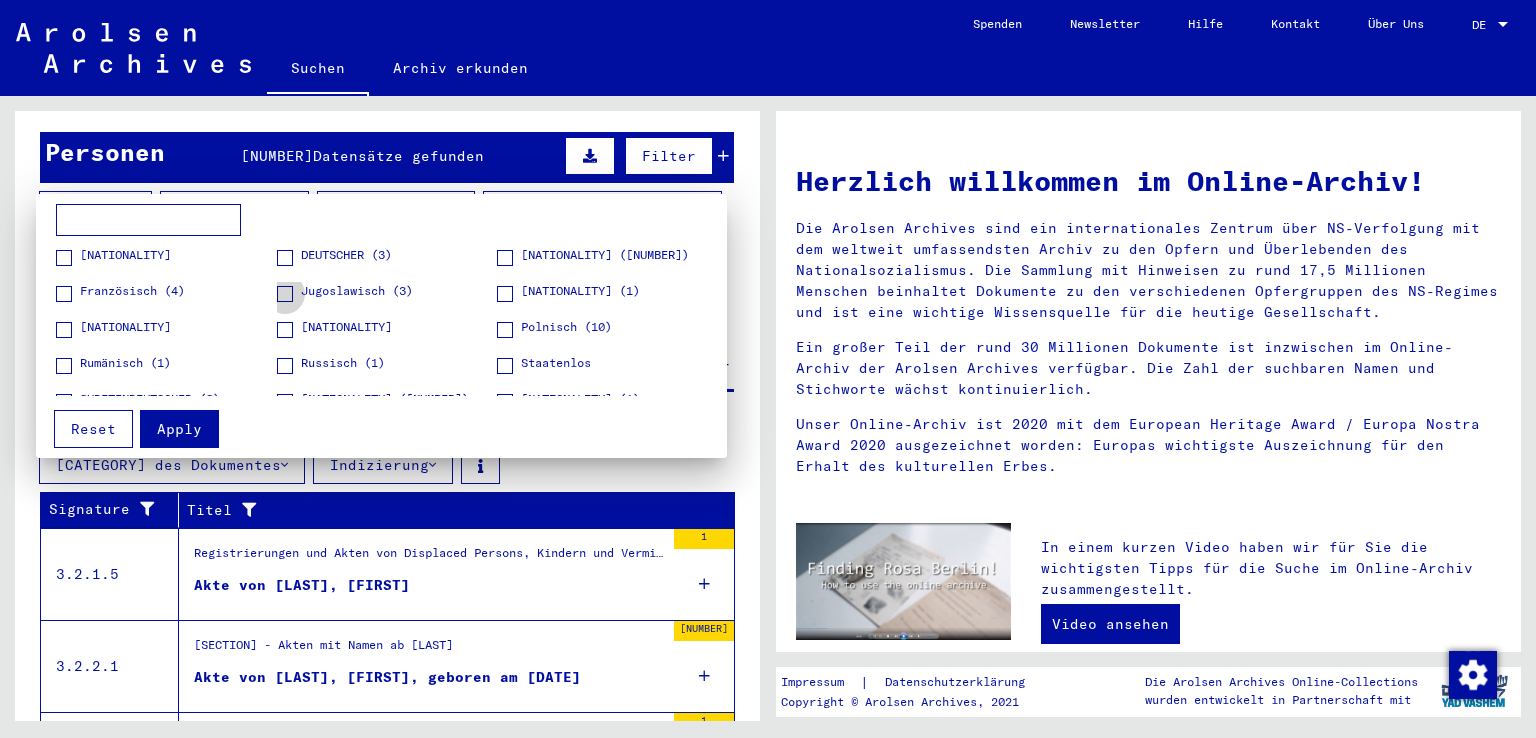 click on "Jugoslawisch (3)" at bounding box center (345, 292) 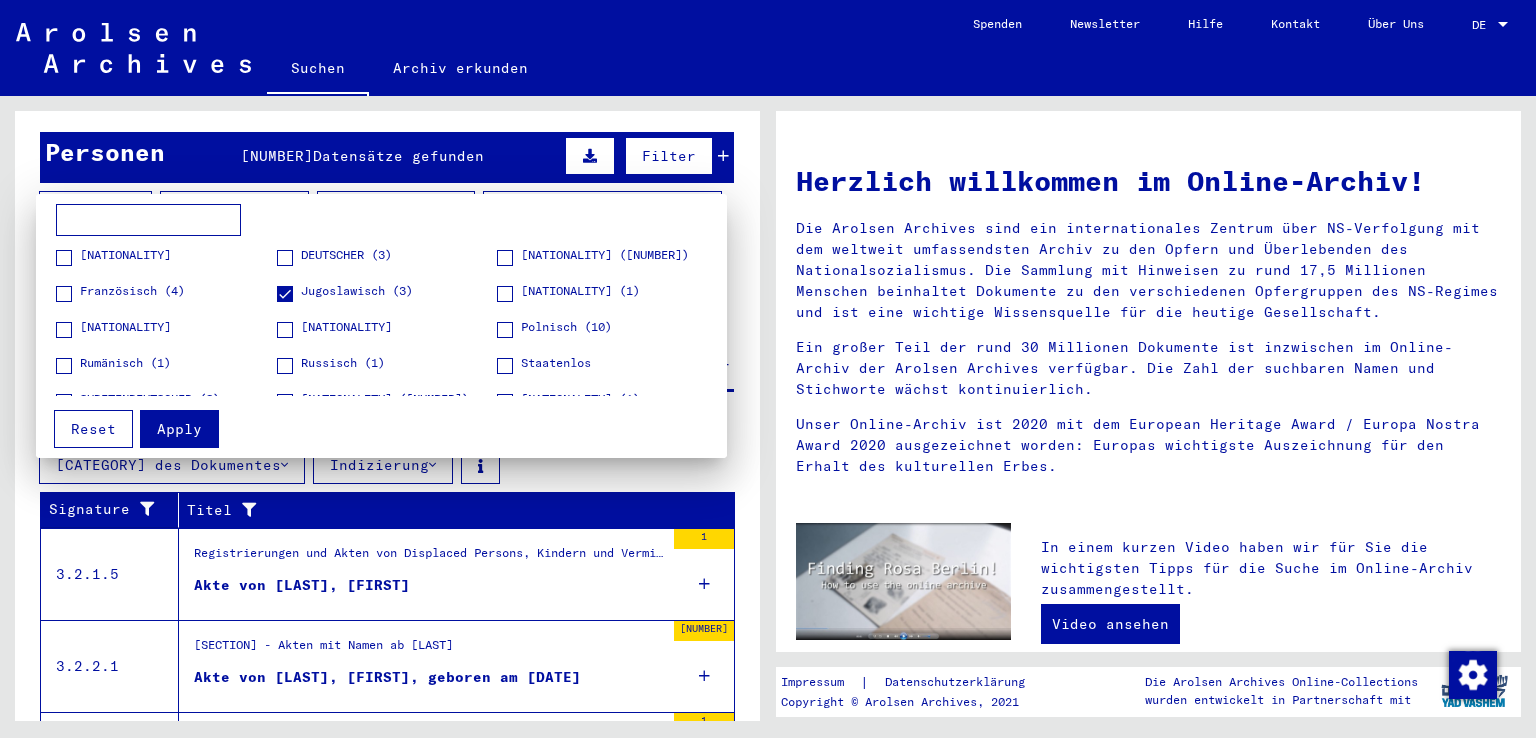 click at bounding box center [768, 369] 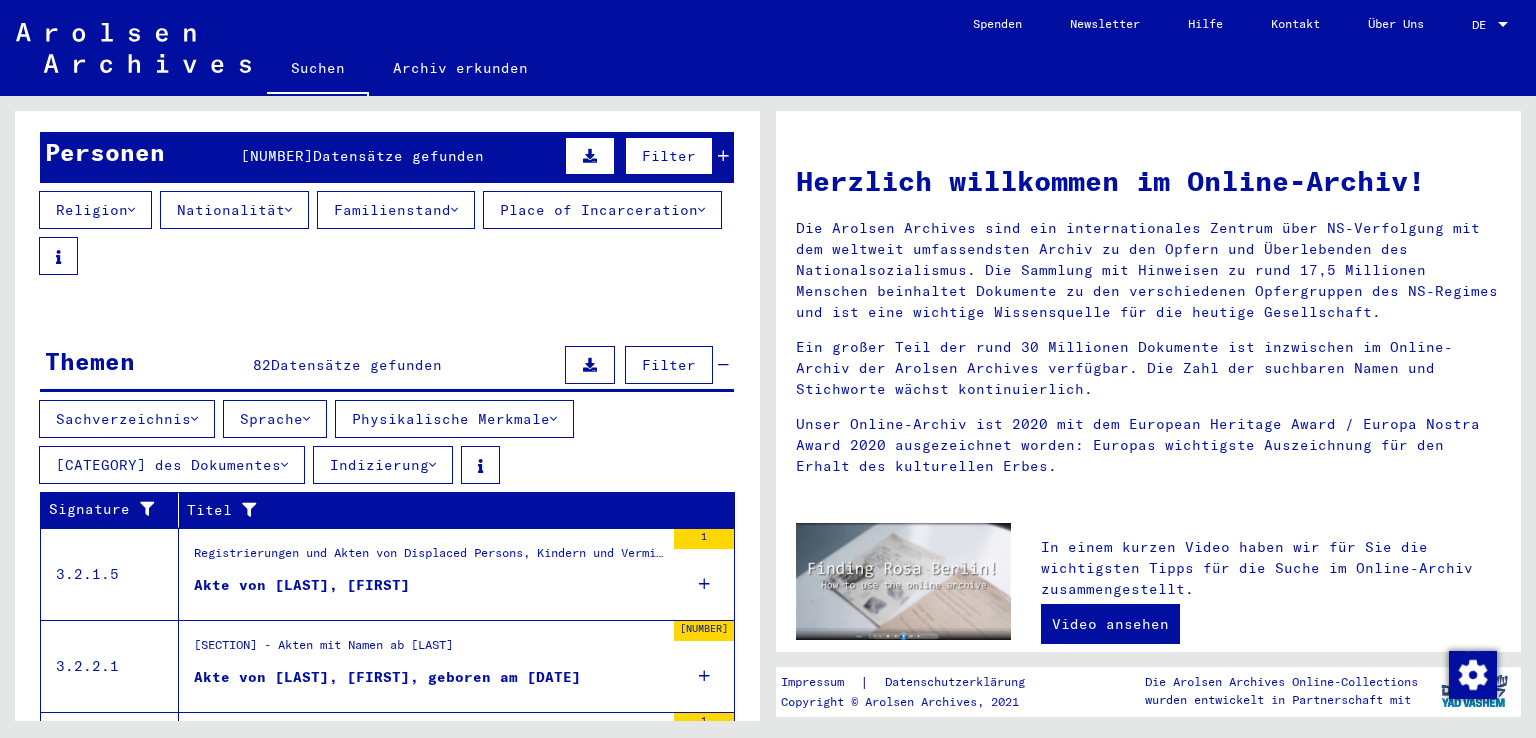click at bounding box center (131, 210) 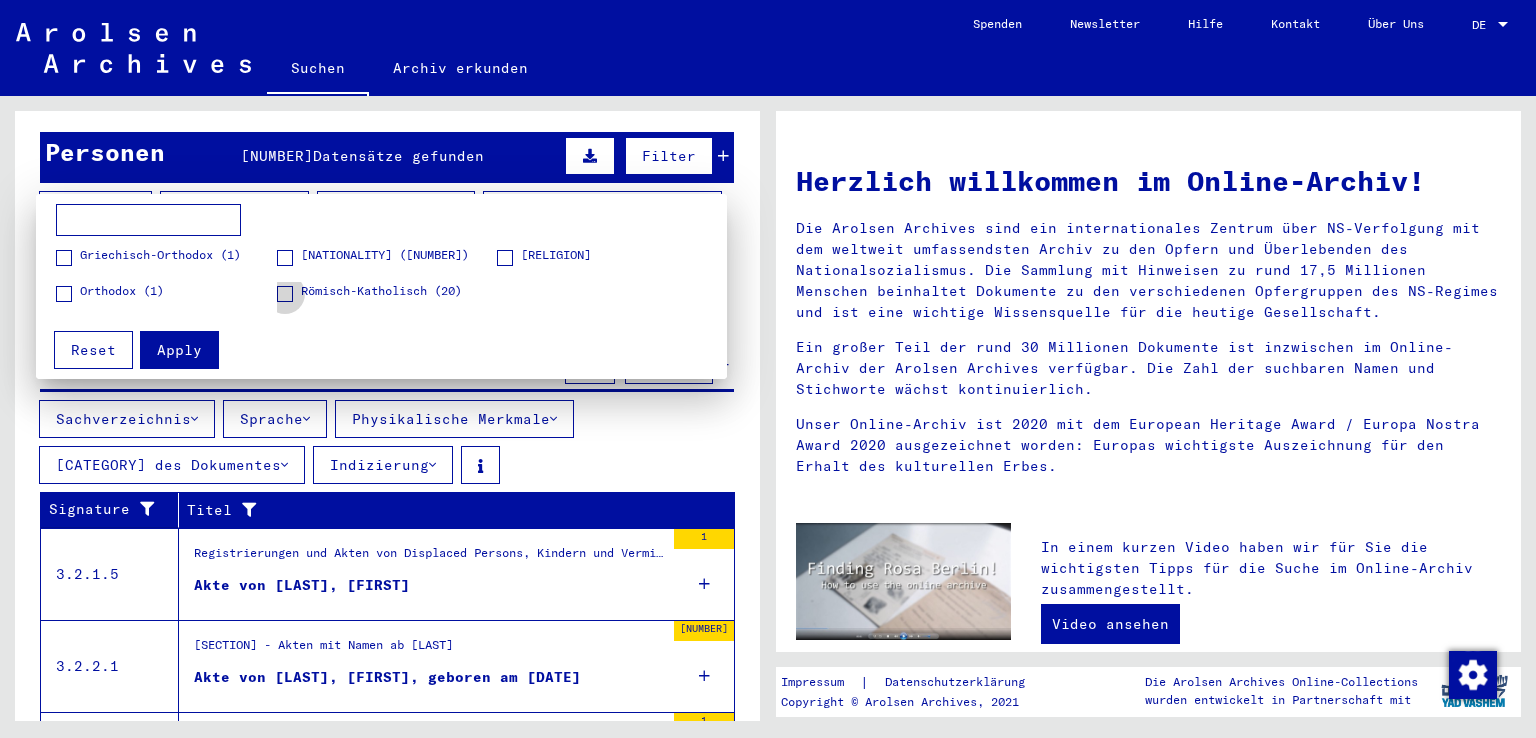 click at bounding box center (285, 294) 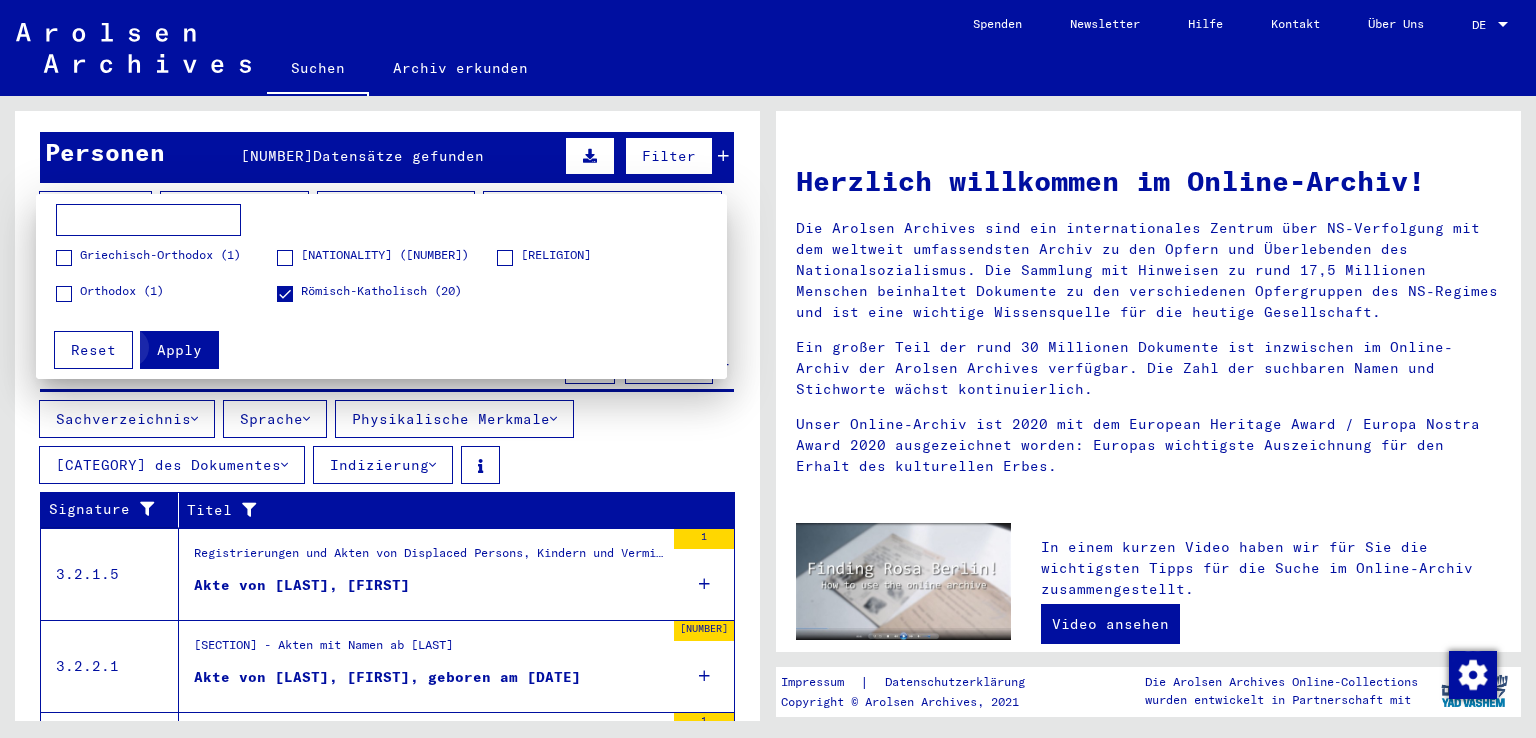 click on "Apply" at bounding box center [179, 350] 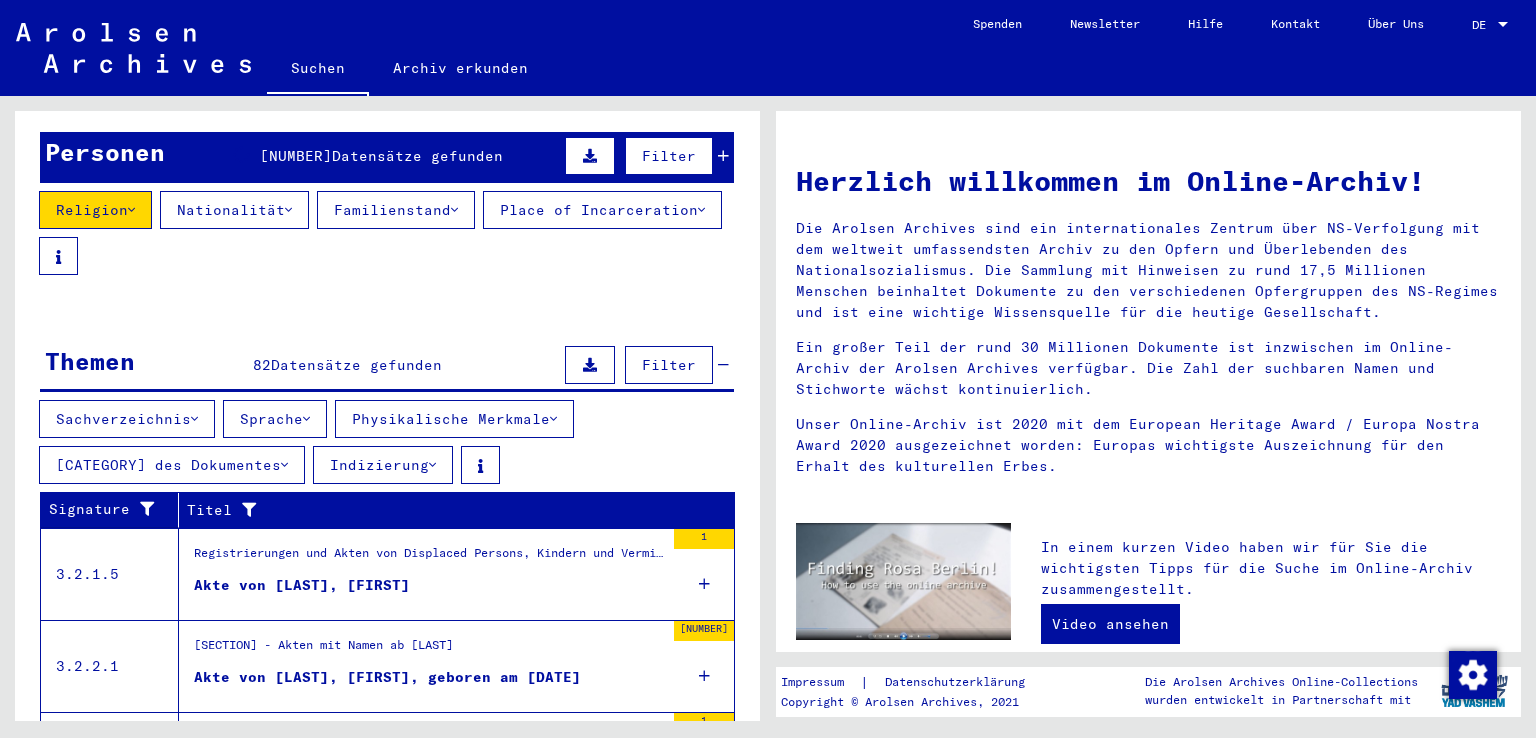 click on "Familienstand" at bounding box center [95, 210] 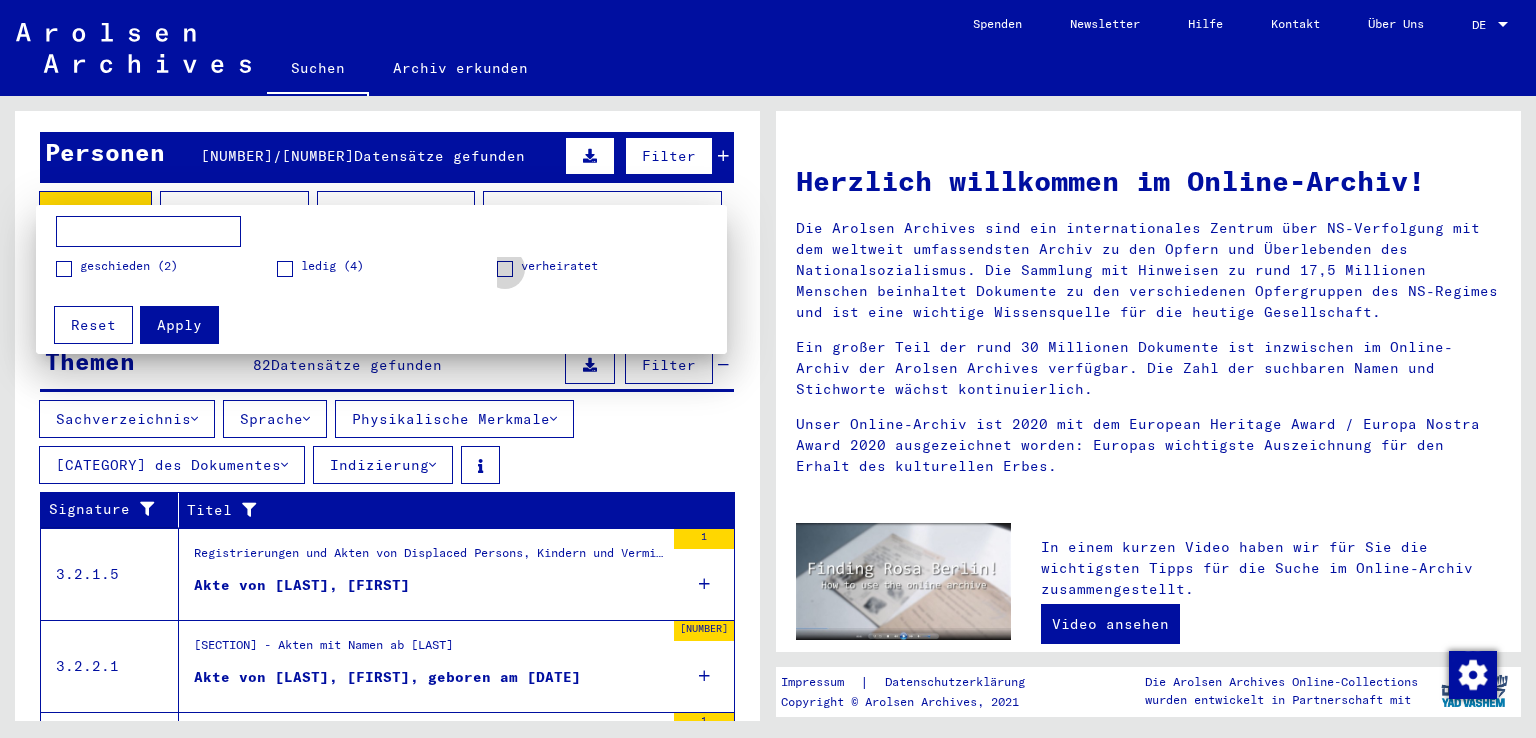 click at bounding box center [505, 269] 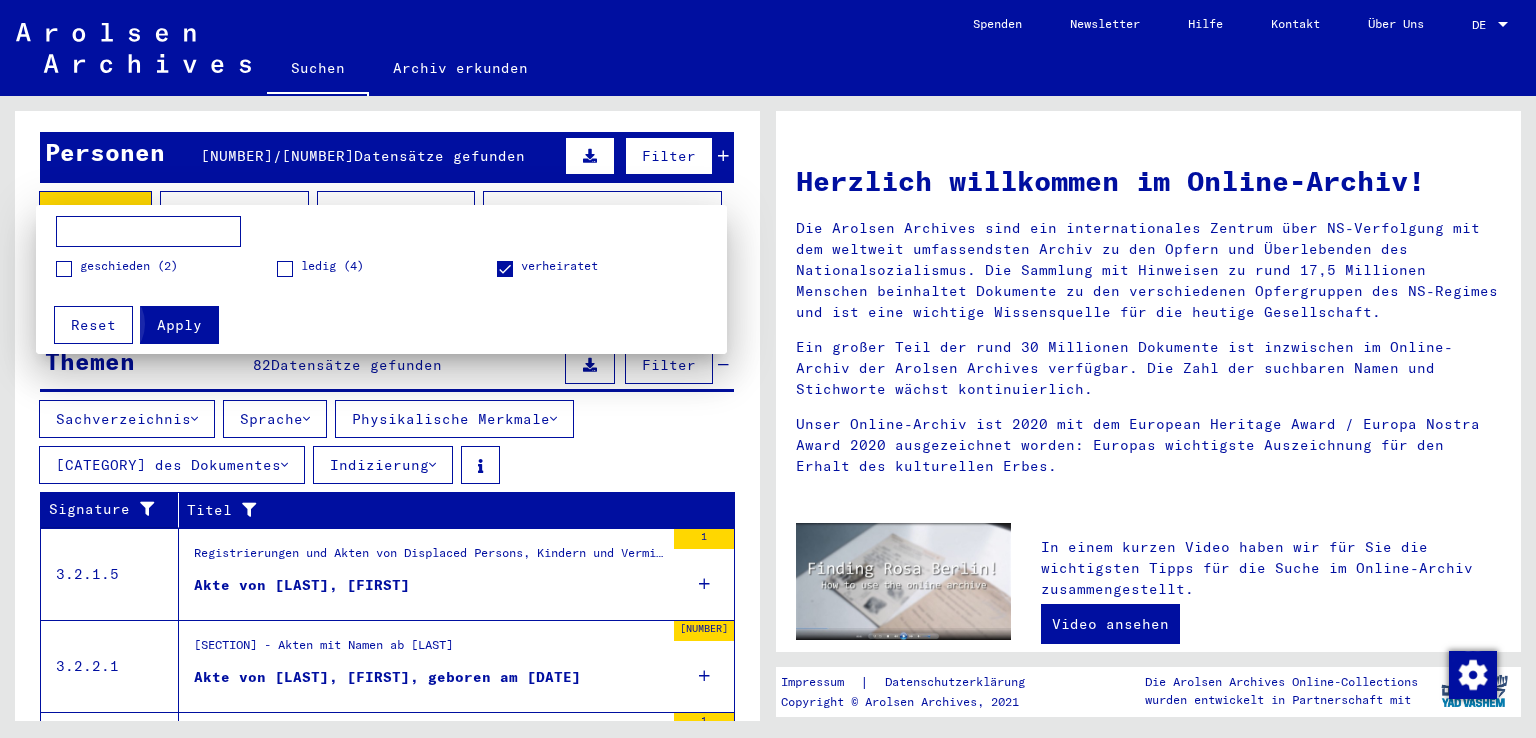 click on "Apply" at bounding box center (179, 325) 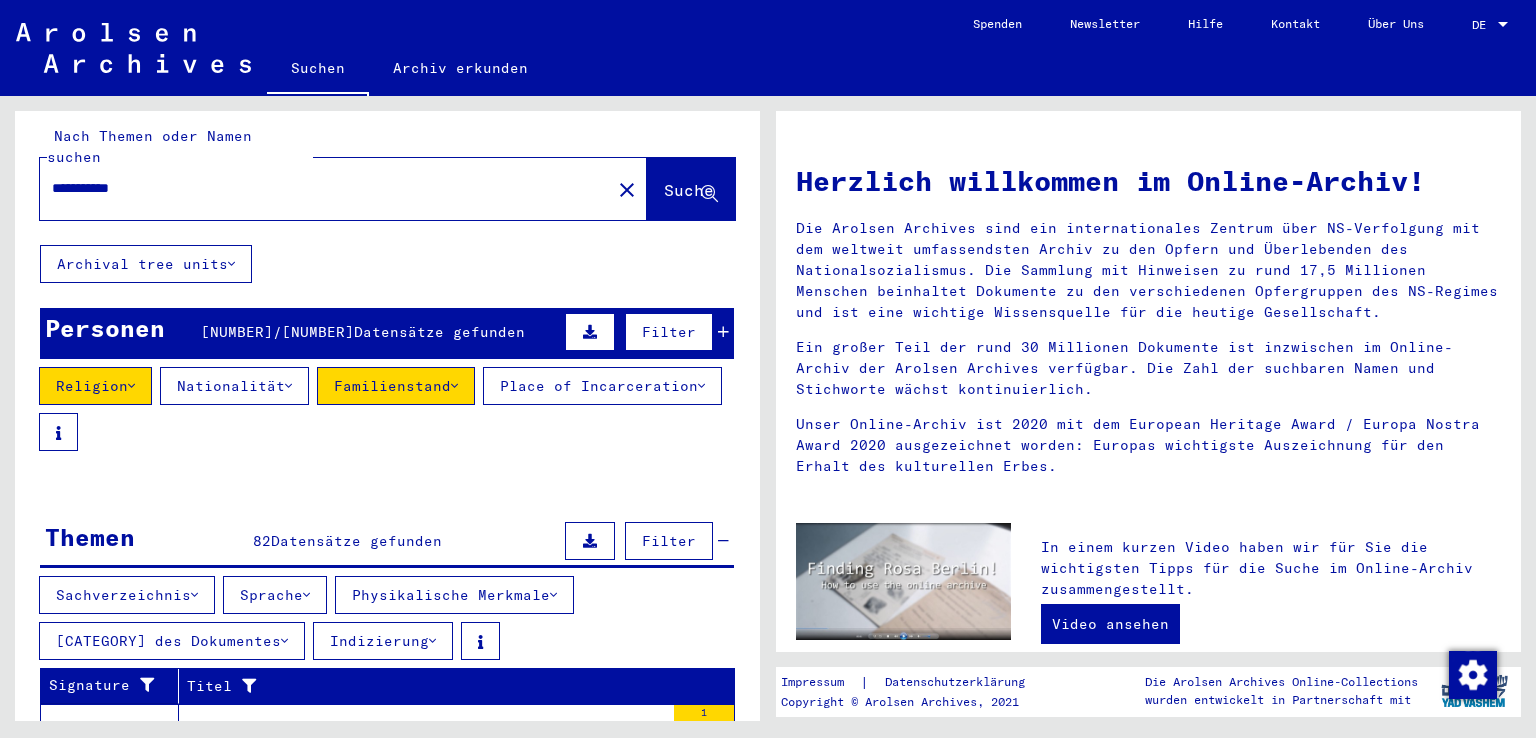 scroll, scrollTop: 0, scrollLeft: 0, axis: both 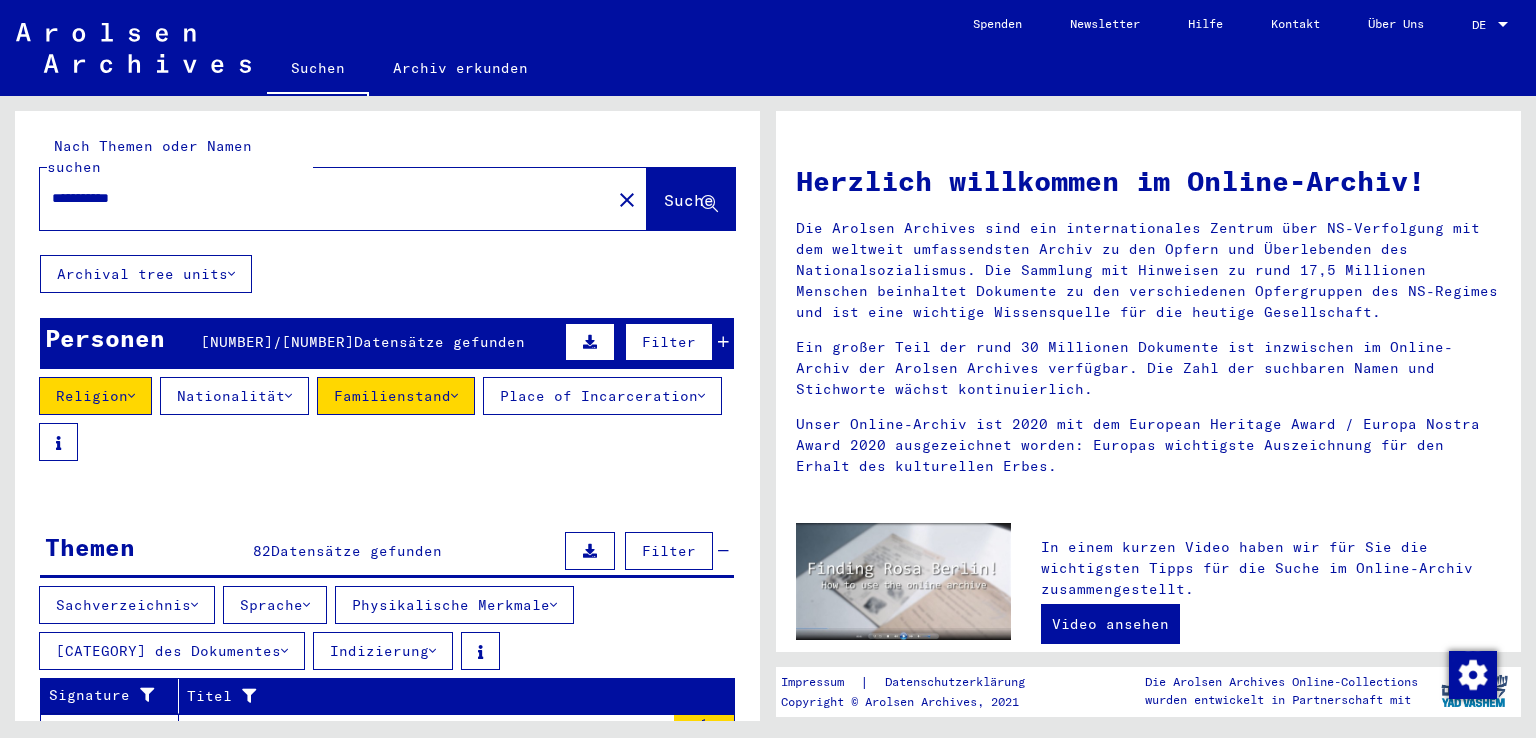 click on "Suche" at bounding box center [689, 200] 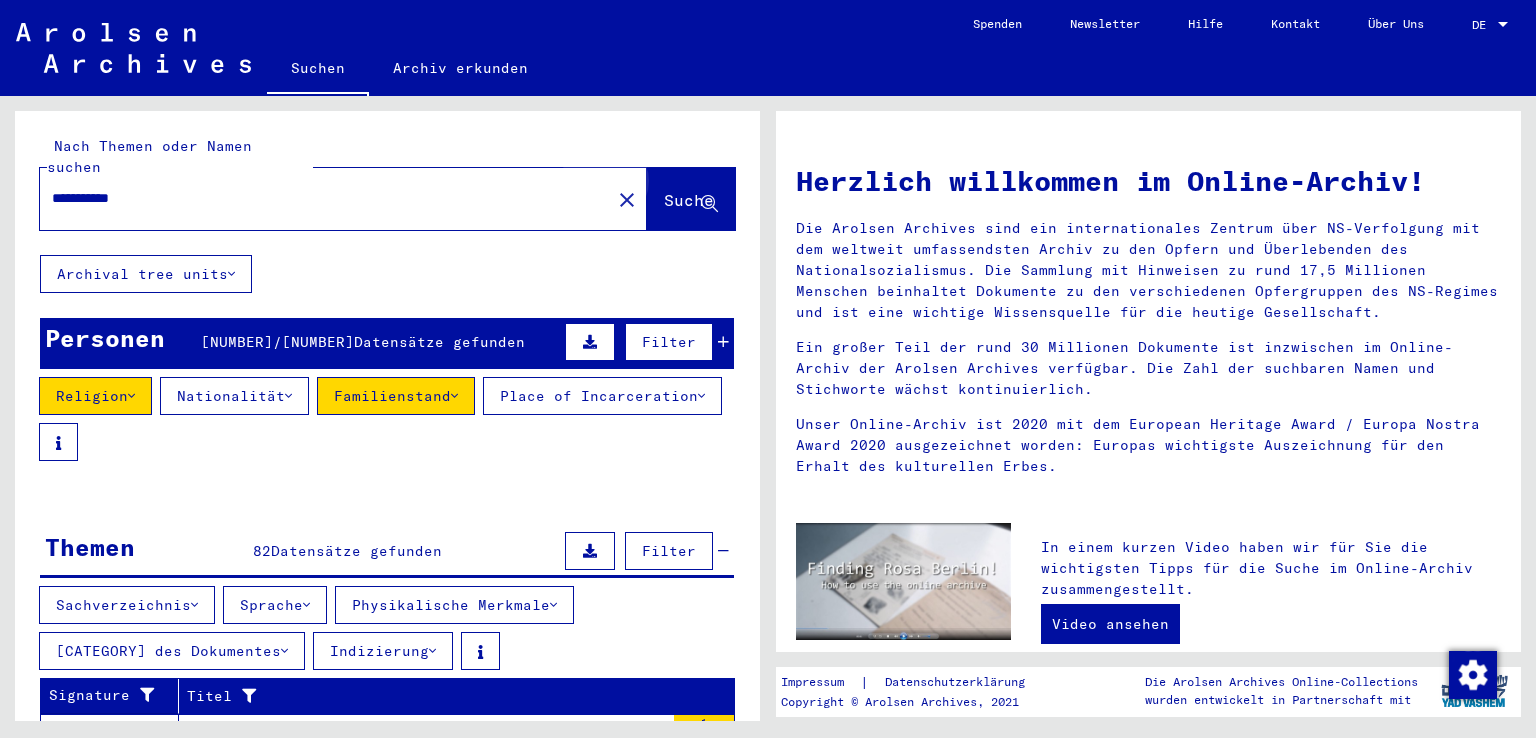 click on "Suche" at bounding box center (689, 200) 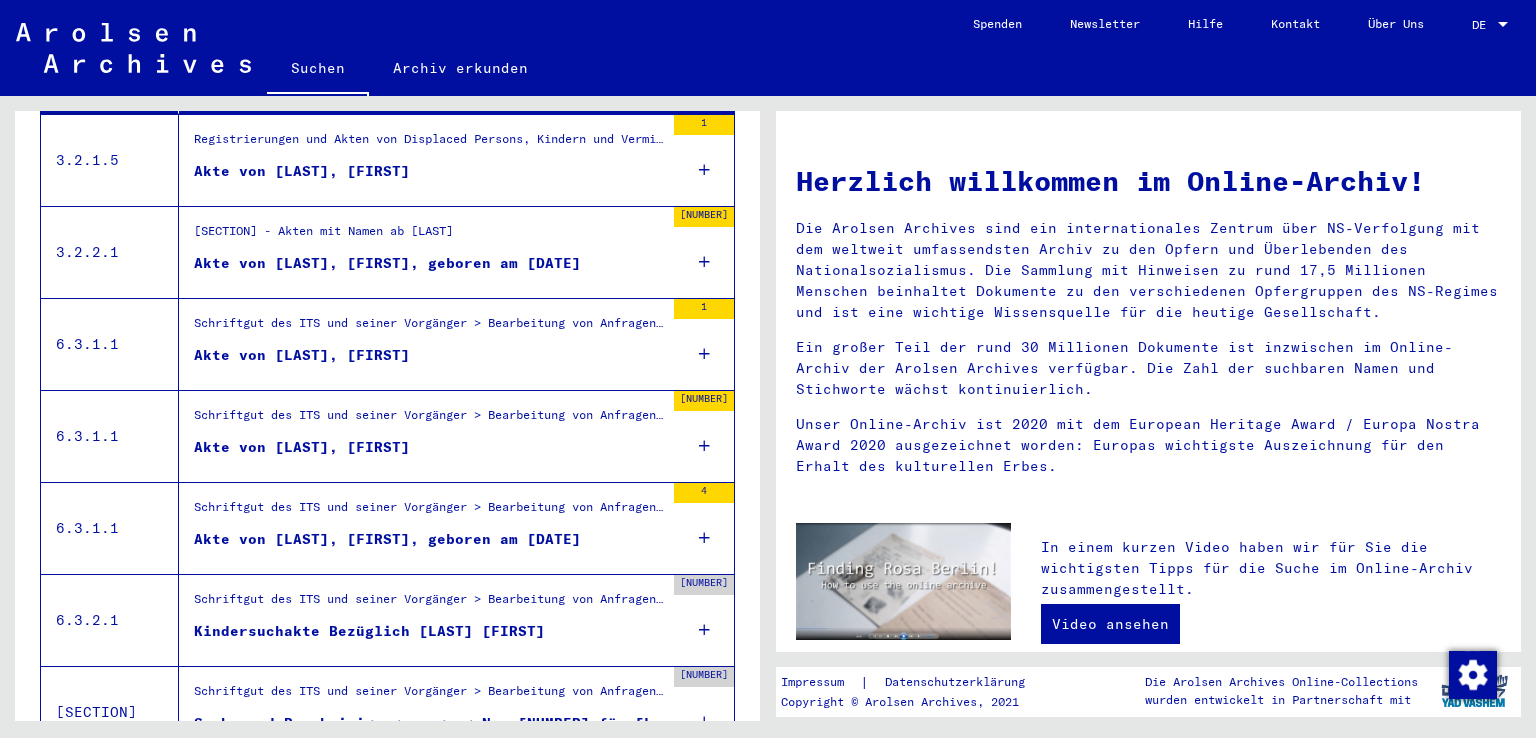 scroll, scrollTop: 400, scrollLeft: 0, axis: vertical 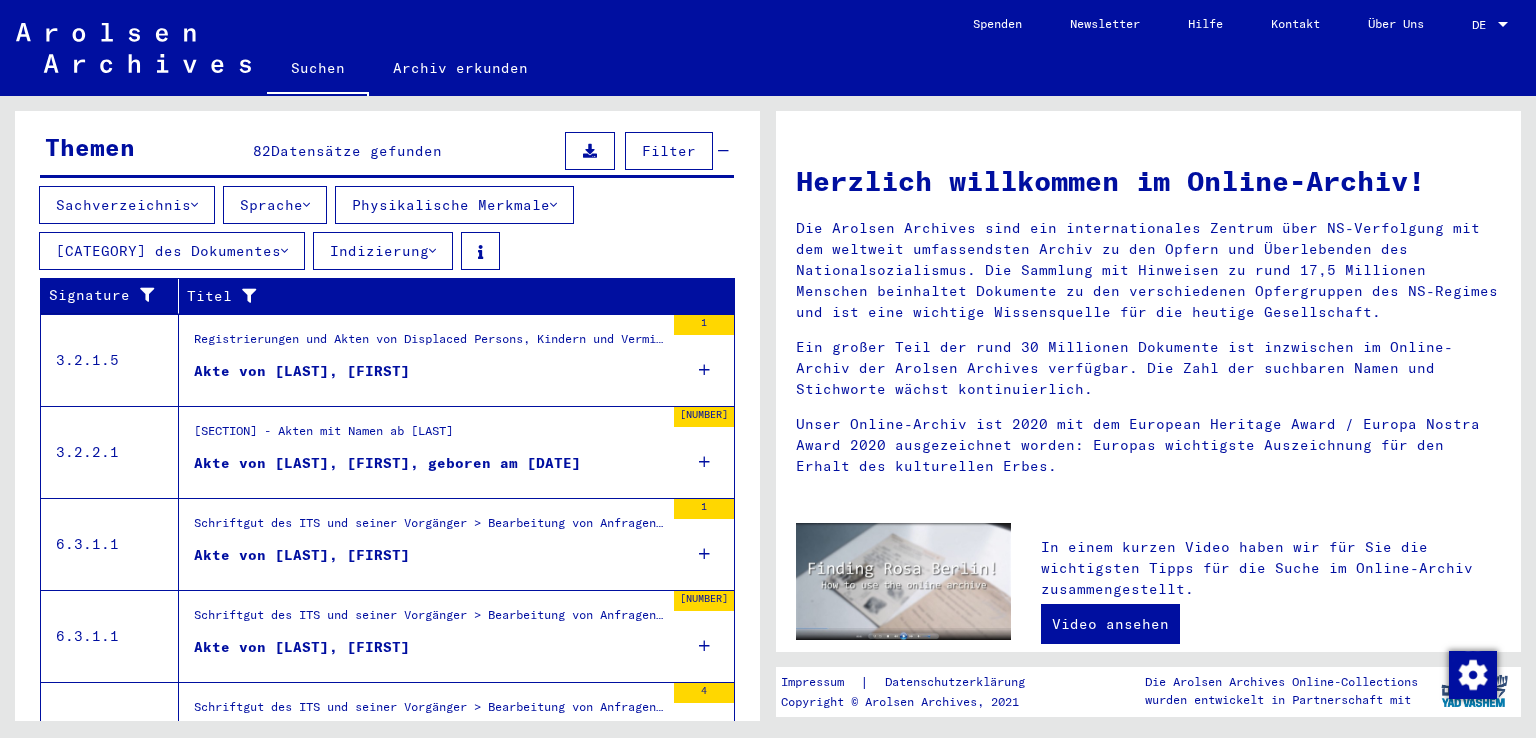 click on "Registrierungen und Akten von Displaced Persons, Kindern und Vermissten > Unterstützungsprogramme unterschiedlicher Organisationen > IRO „Care and Maintenance“ Programm > CM/1 Einspruchsverfahren, IRO Büro Genf > Entscheidungen des Review Board der PCIRO und IRO über Einsprüche gegen      abgelehnte Anträge auf  Unterstützung > Akten mit Namen ab [LAST]" at bounding box center (429, 344) 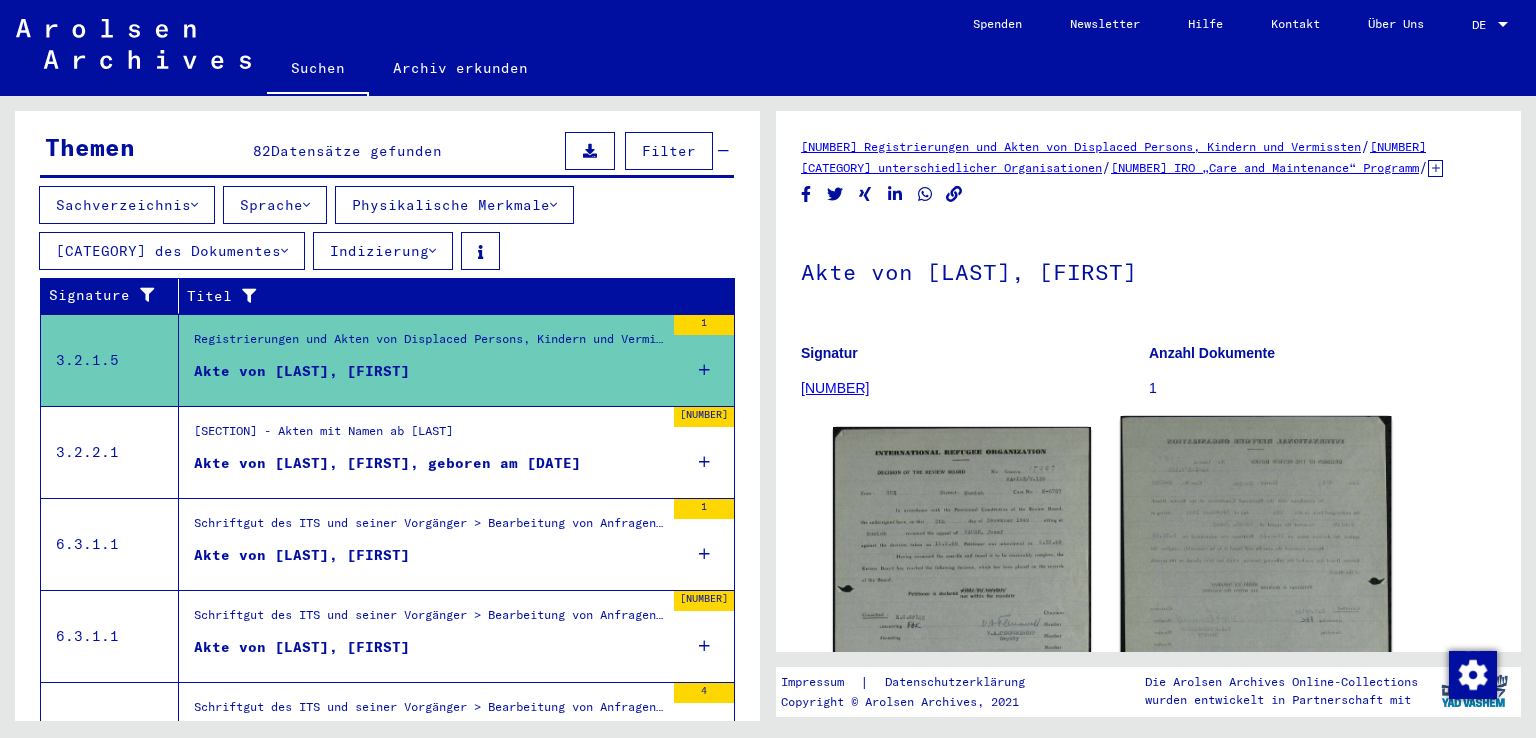 scroll, scrollTop: 0, scrollLeft: 0, axis: both 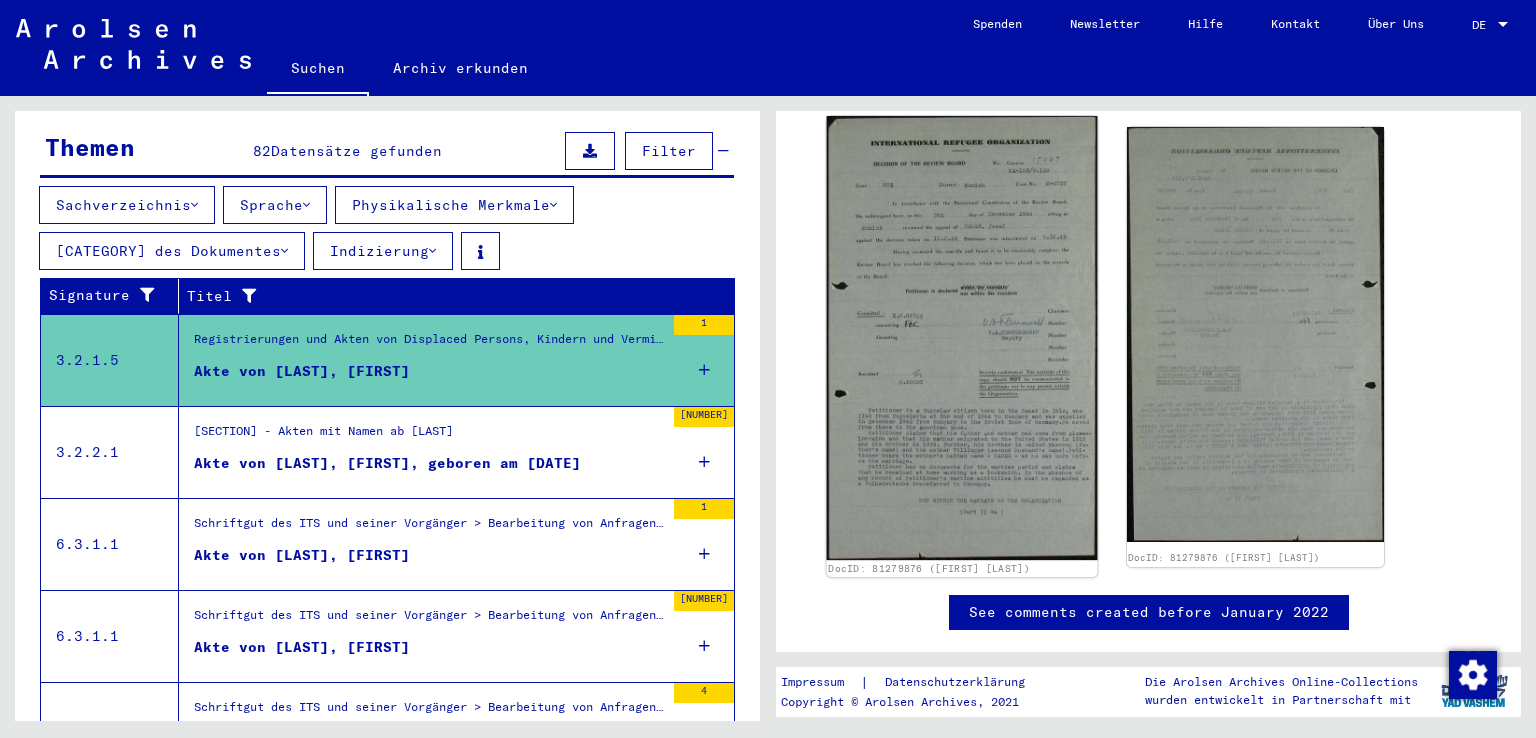 click at bounding box center [962, 338] 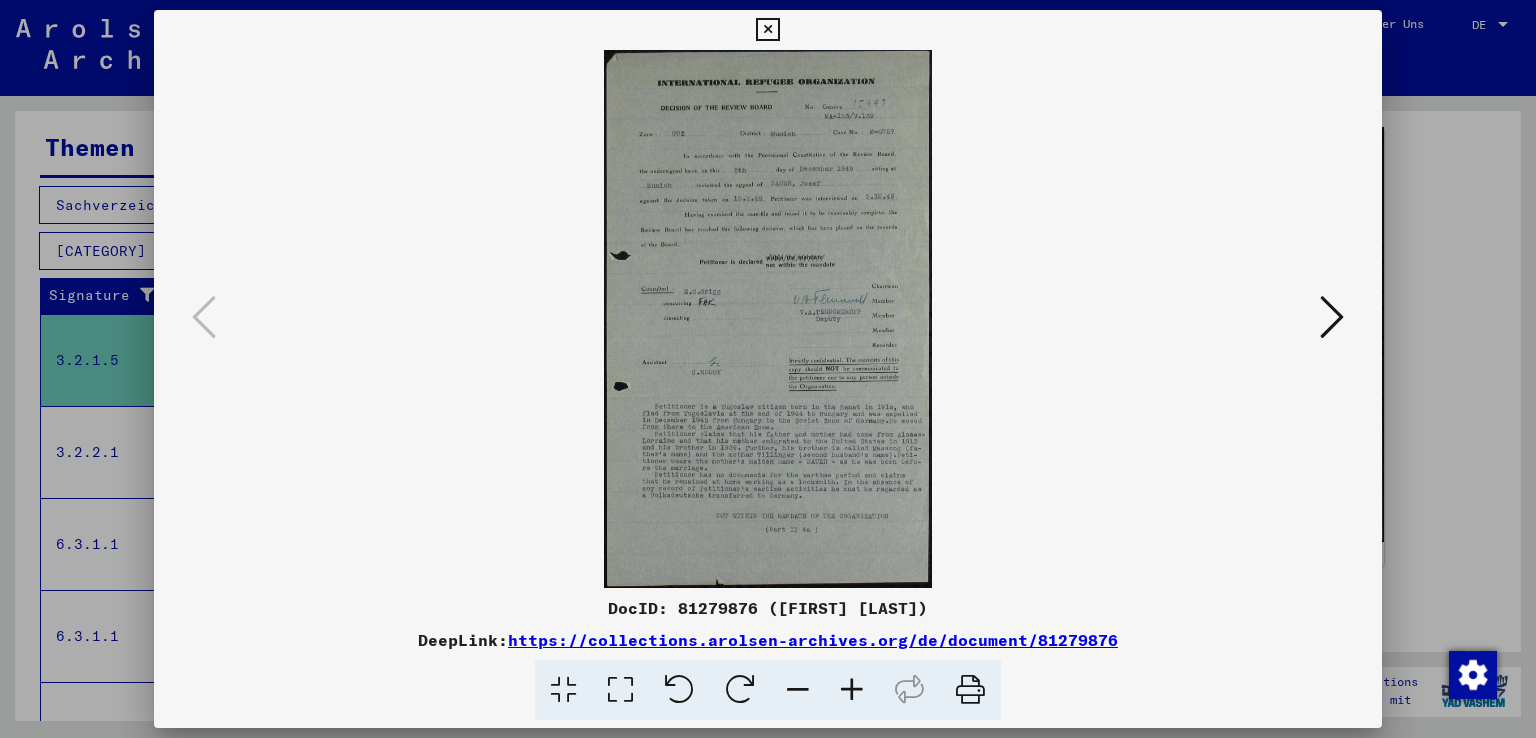 click at bounding box center [852, 690] 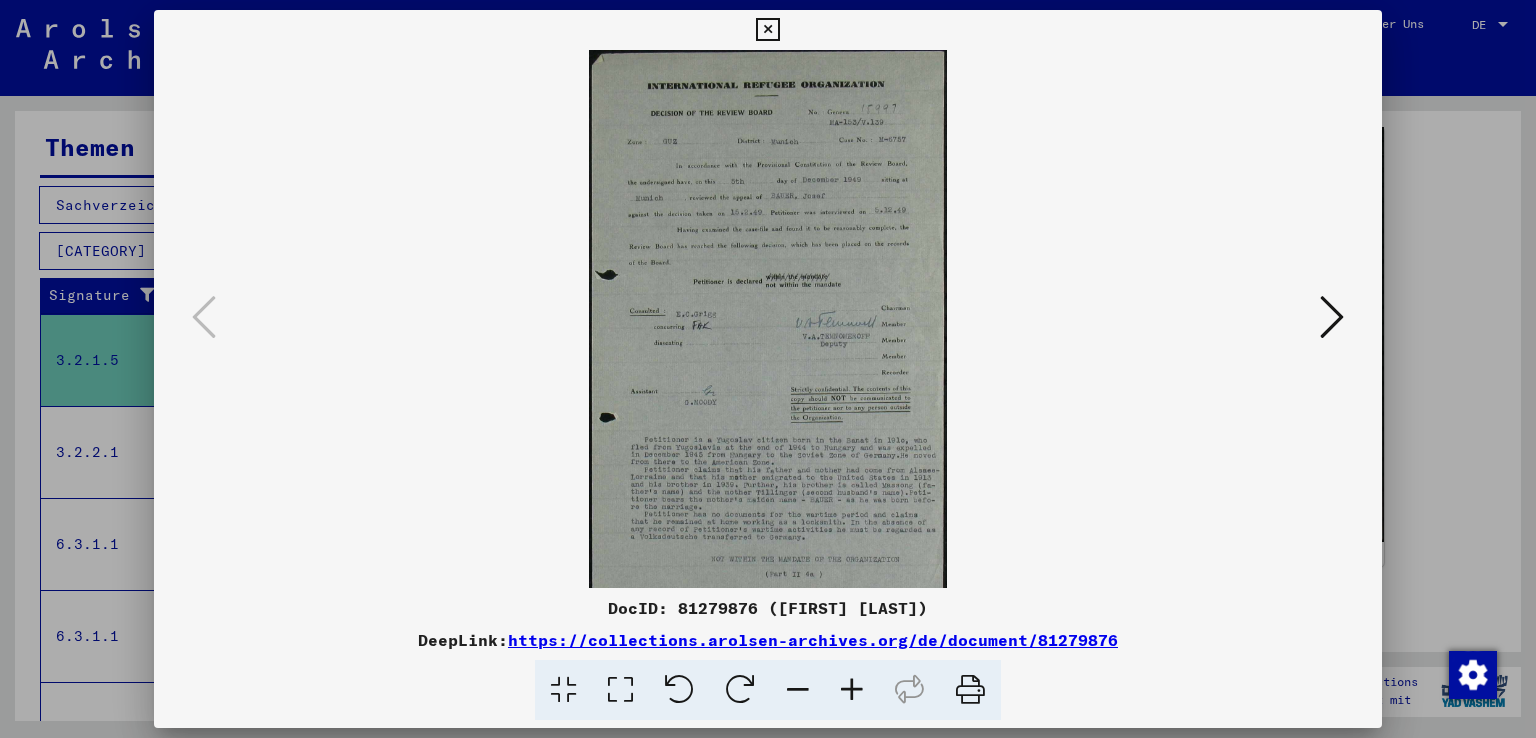 click at bounding box center (852, 690) 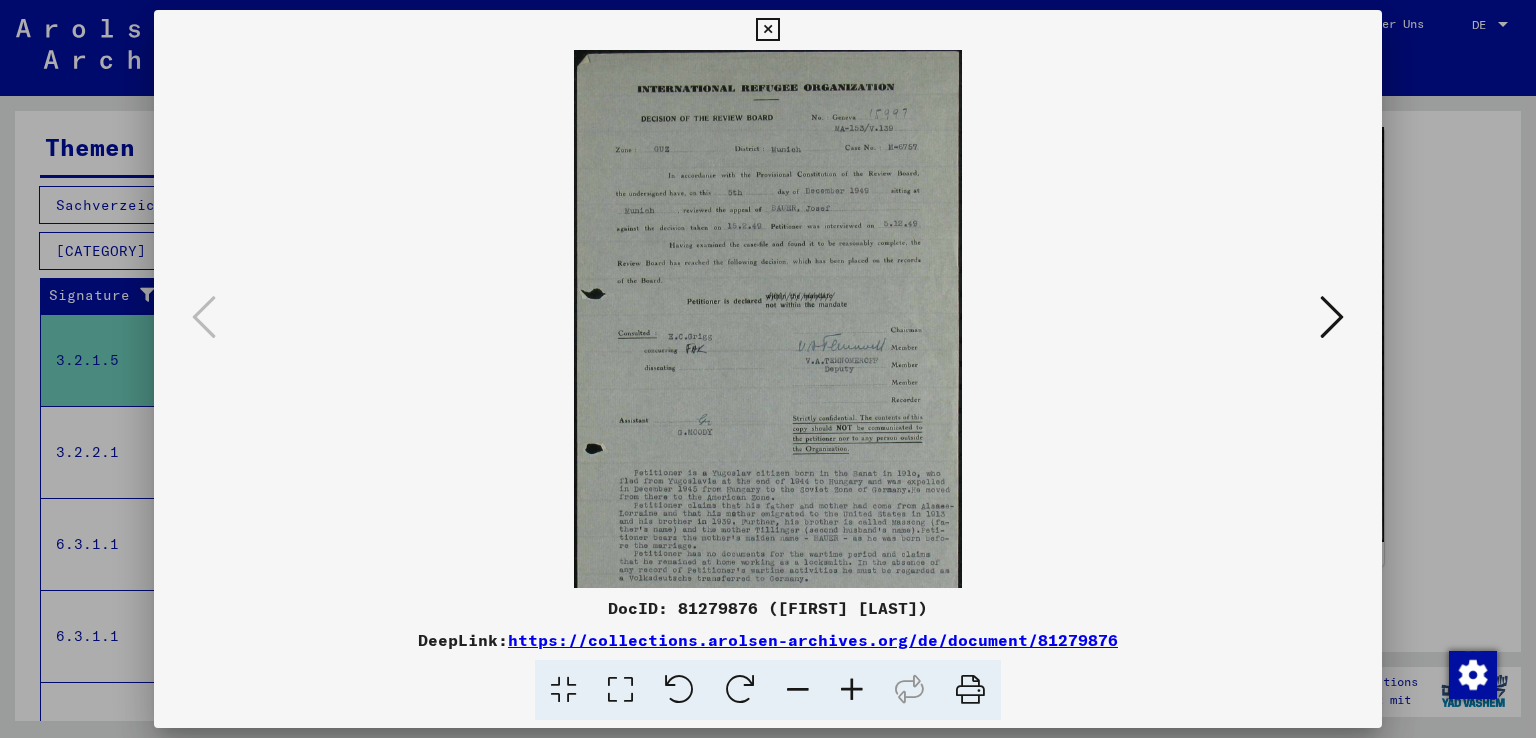 click at bounding box center [852, 690] 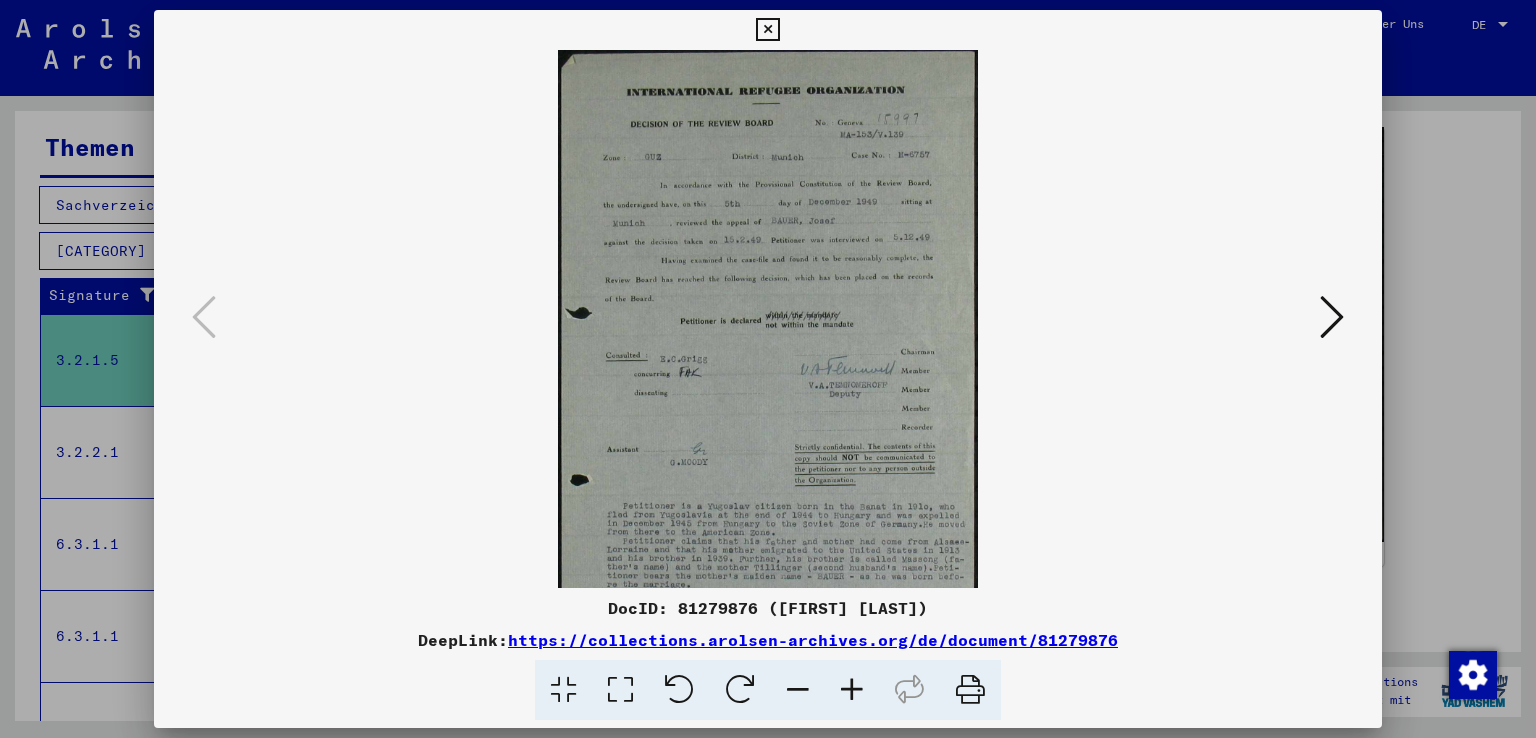 click at bounding box center [852, 690] 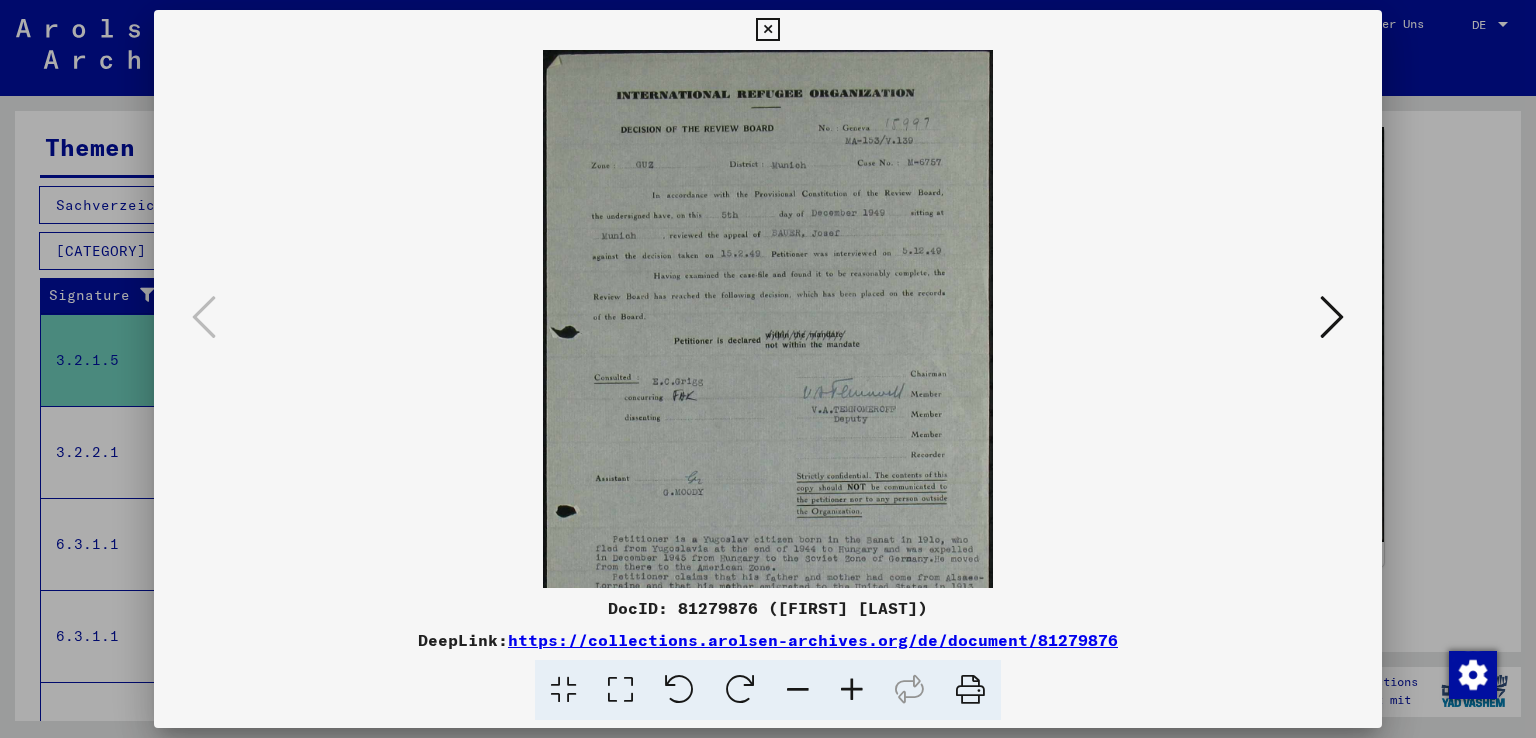 click at bounding box center (852, 690) 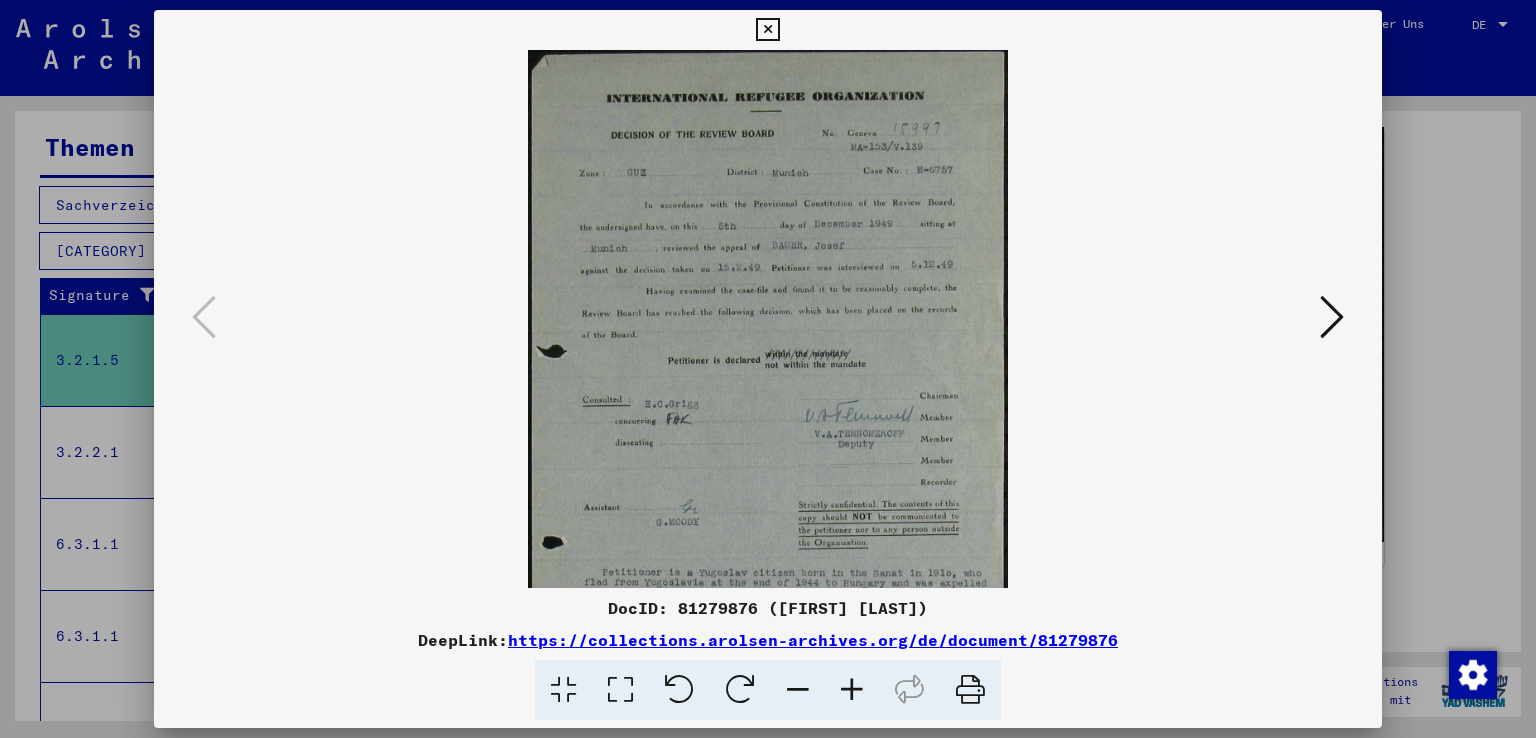 click at bounding box center (852, 690) 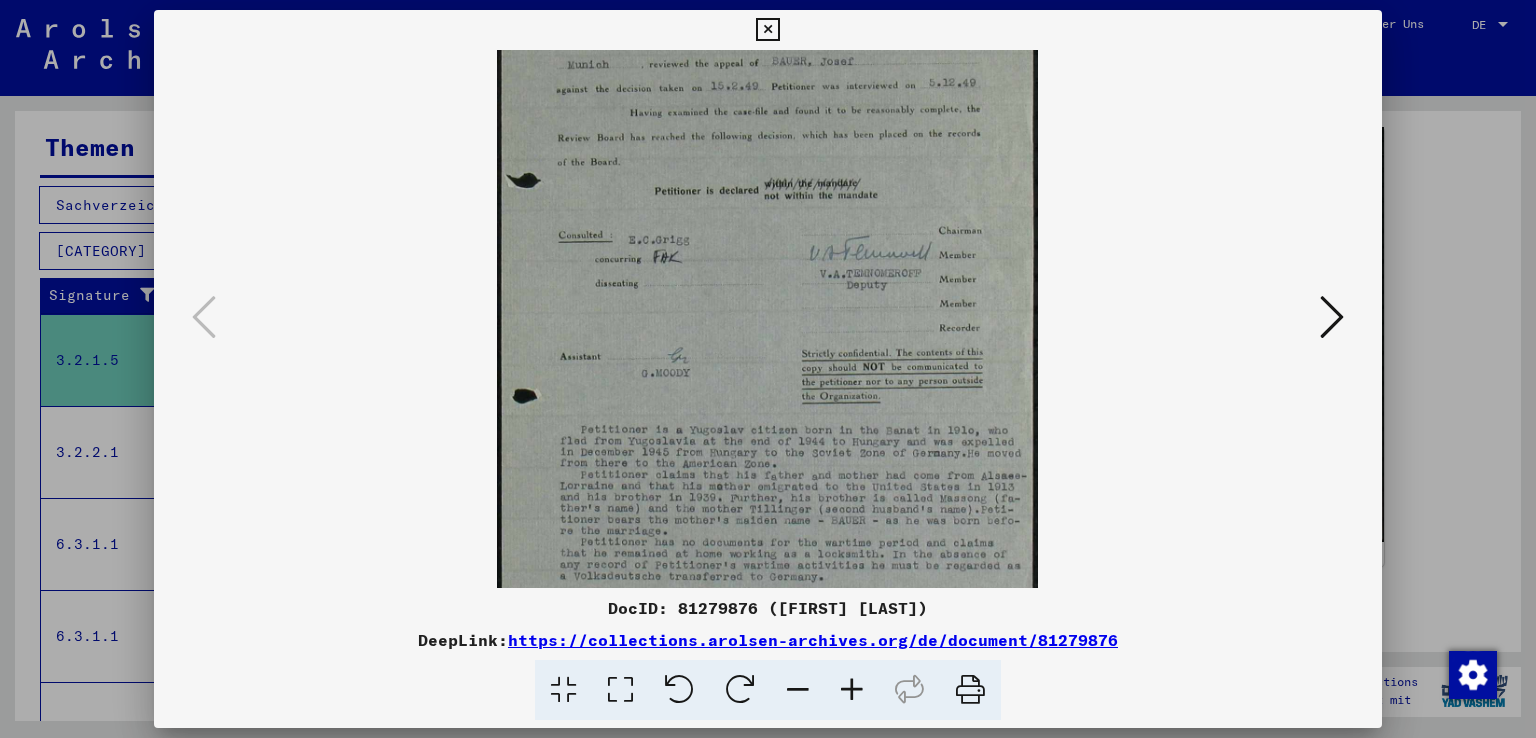 drag, startPoint x: 860, startPoint y: 533, endPoint x: 835, endPoint y: 328, distance: 206.51877 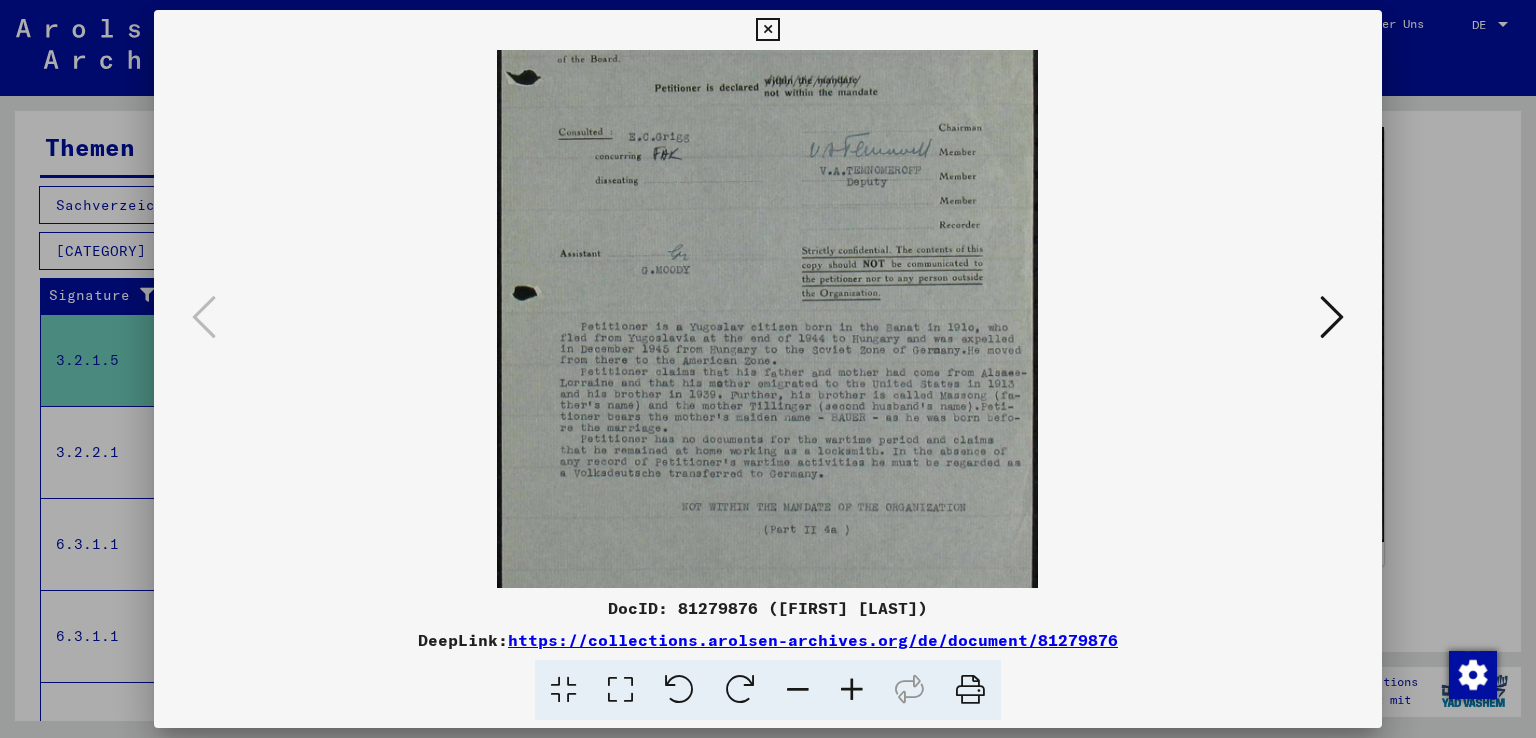 scroll, scrollTop: 320, scrollLeft: 0, axis: vertical 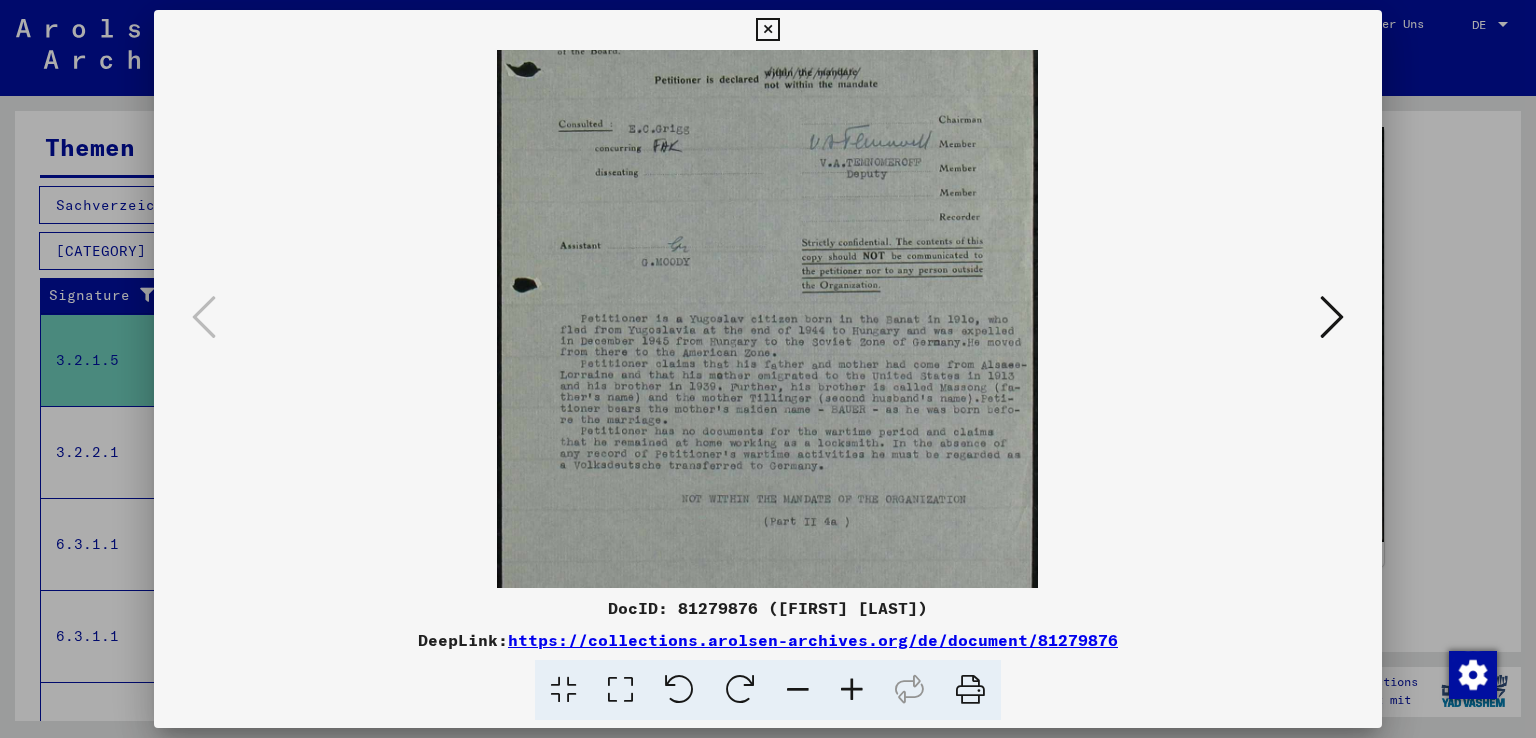 drag, startPoint x: 836, startPoint y: 449, endPoint x: 828, endPoint y: 338, distance: 111.28792 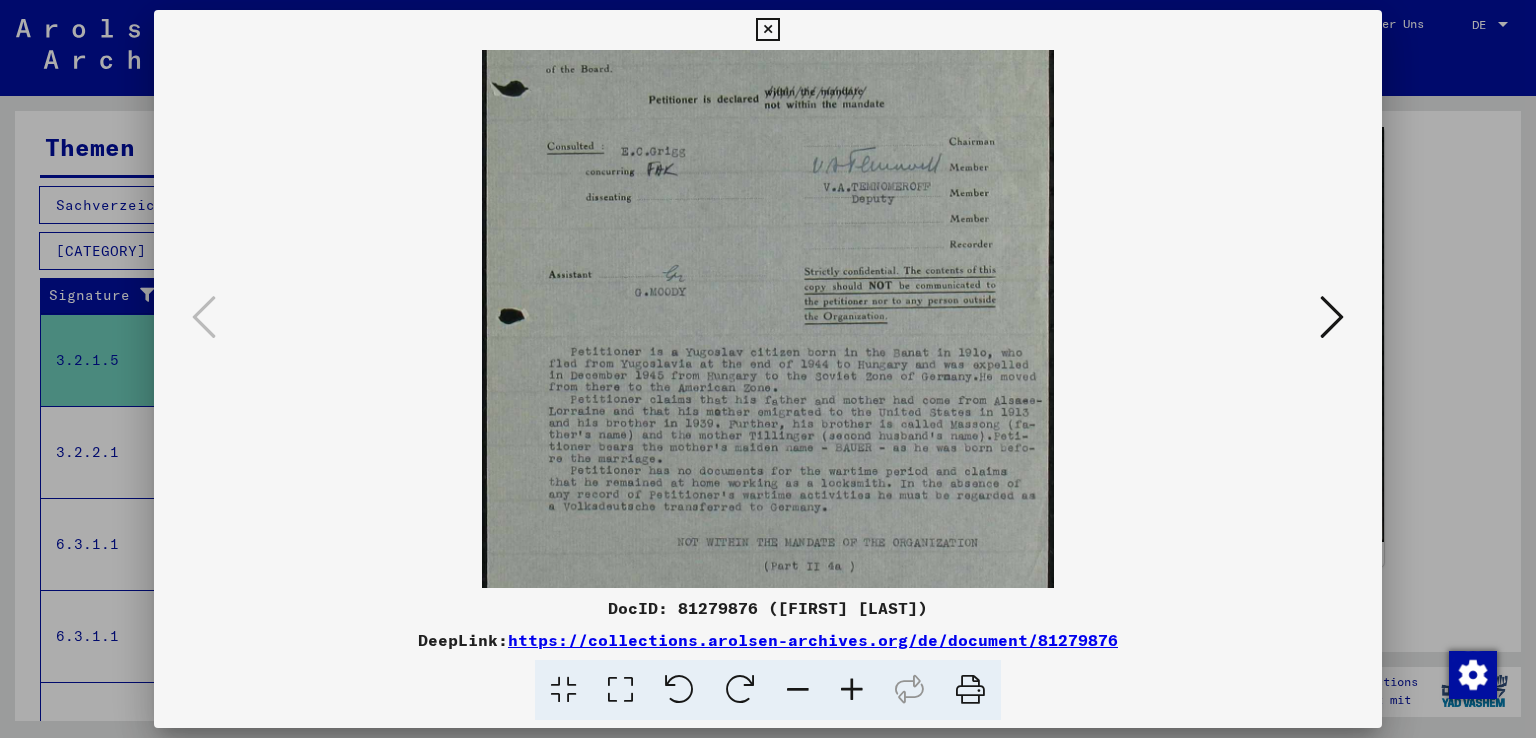 click at bounding box center [852, 690] 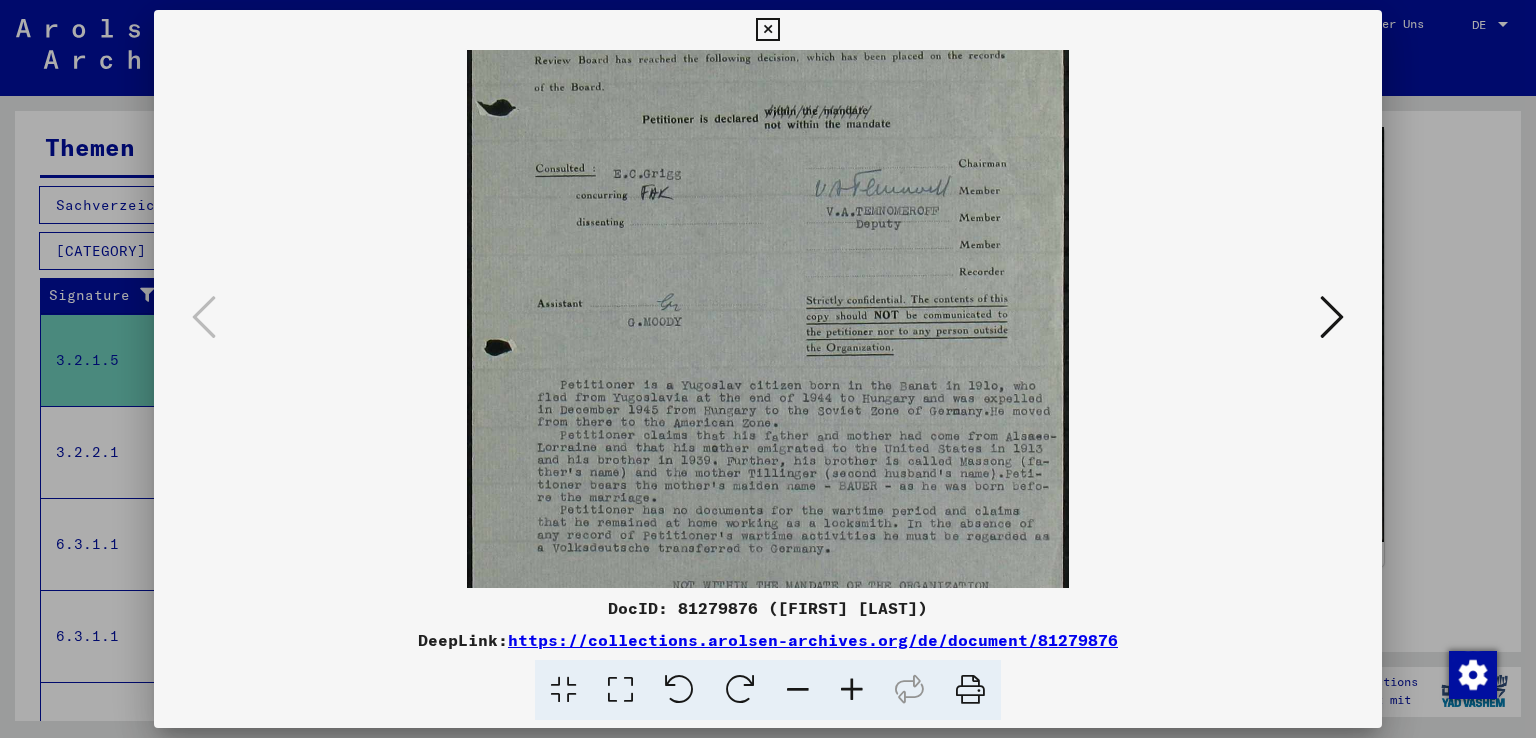 click at bounding box center [852, 690] 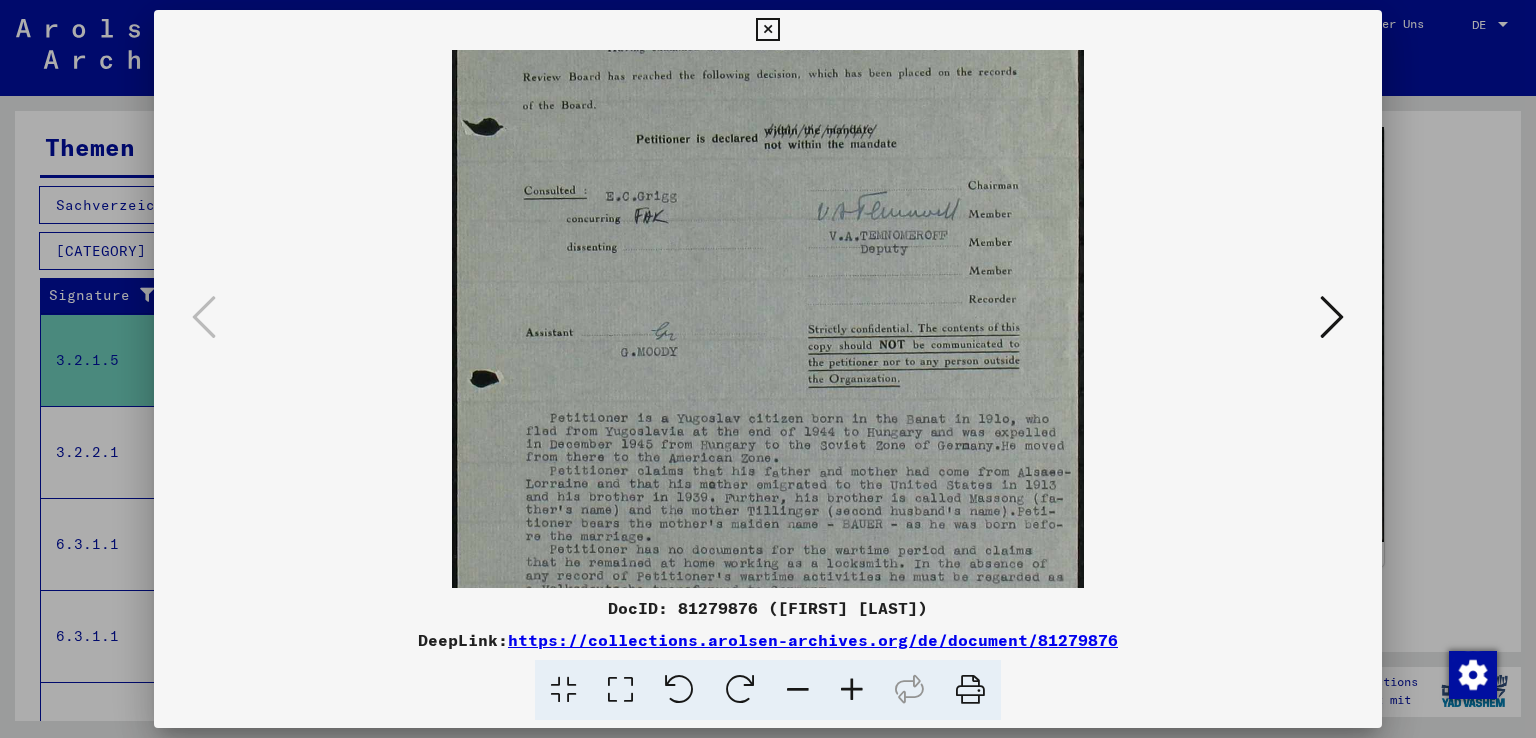 click at bounding box center [852, 690] 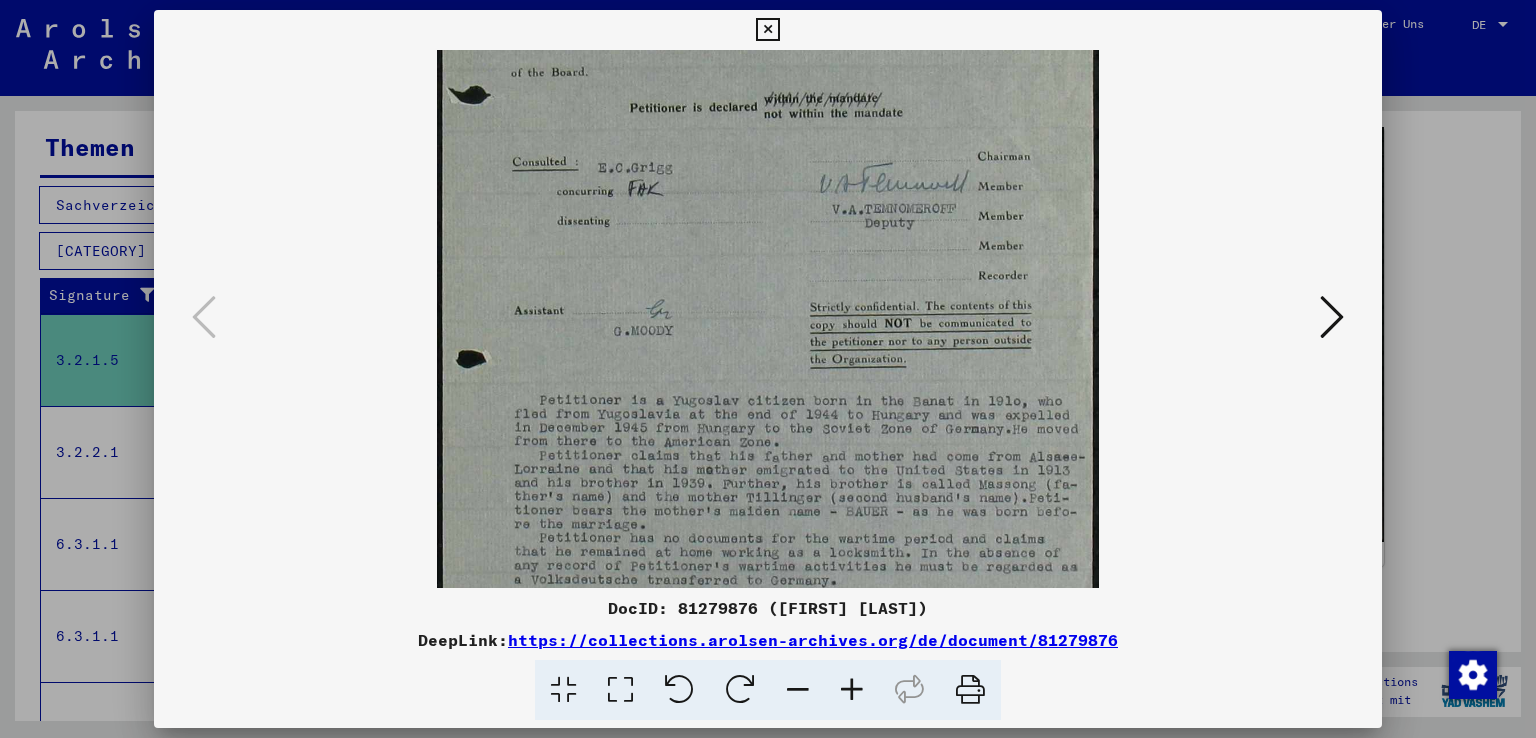 scroll, scrollTop: 400, scrollLeft: 0, axis: vertical 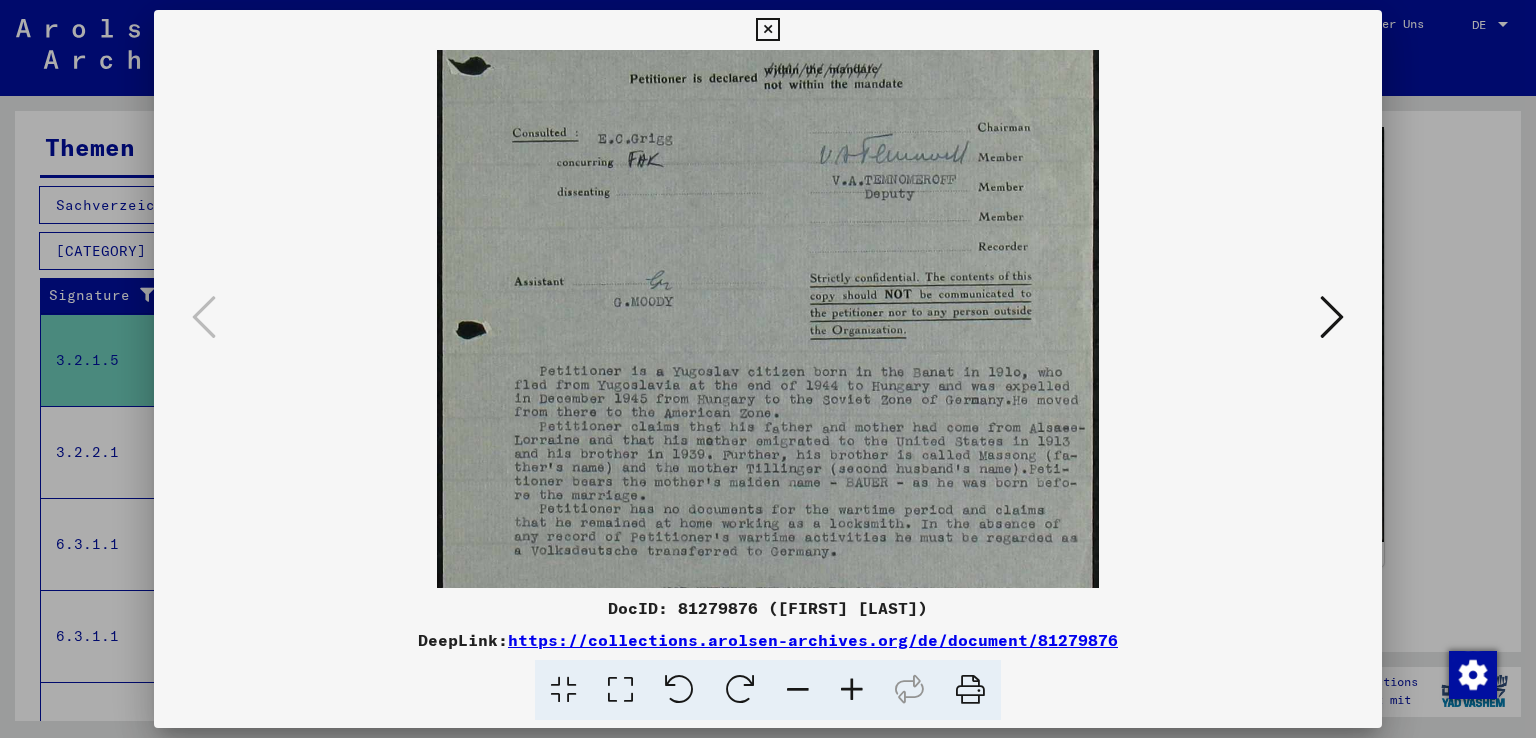 drag, startPoint x: 886, startPoint y: 480, endPoint x: 872, endPoint y: 416, distance: 65.51336 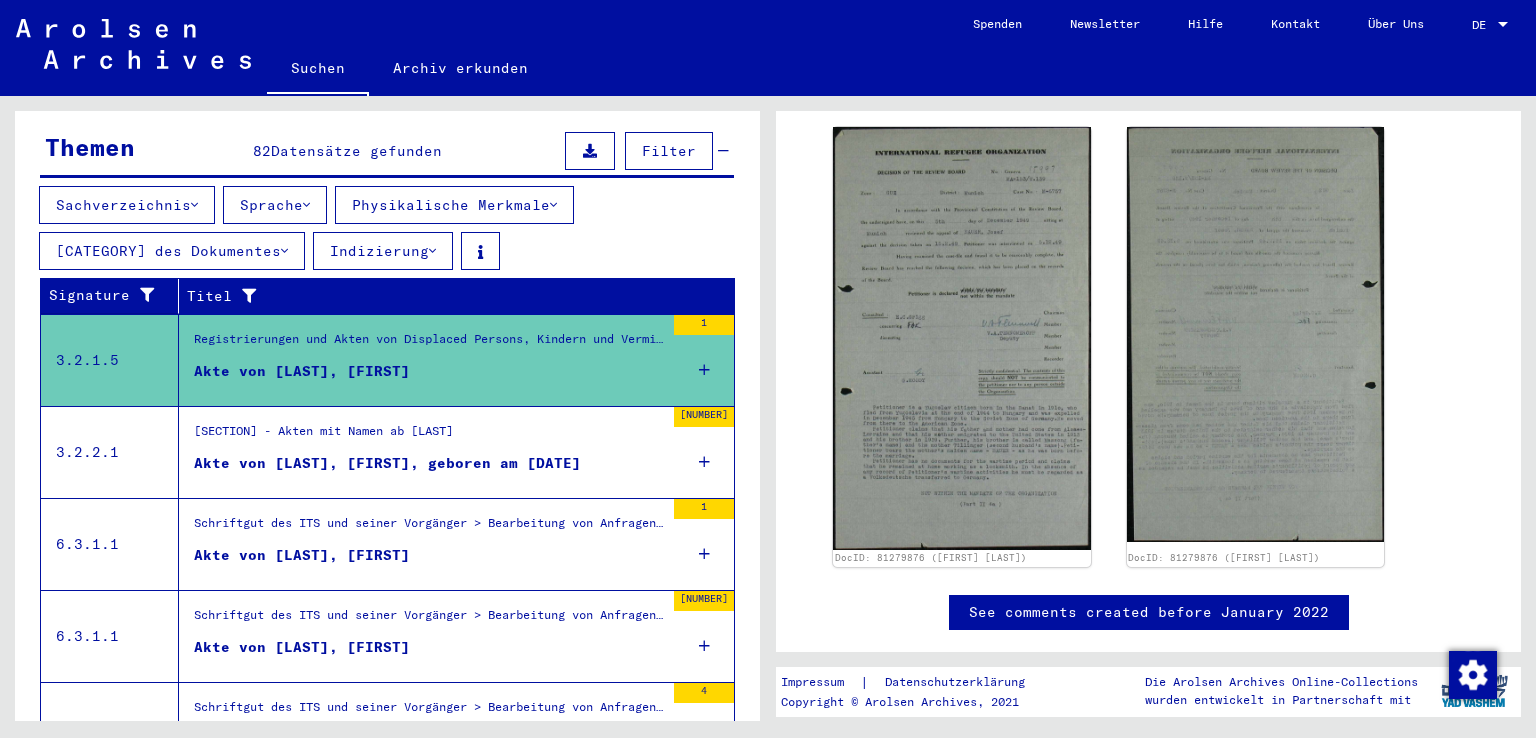 click on "Schriftgut des ITS und seiner Vorgänger > Bearbeitung von Anfragen > Suchvorgänge > Suchanfragen 1945 - 1946 > Akten mit Namen ab [LAST]" at bounding box center [429, 344] 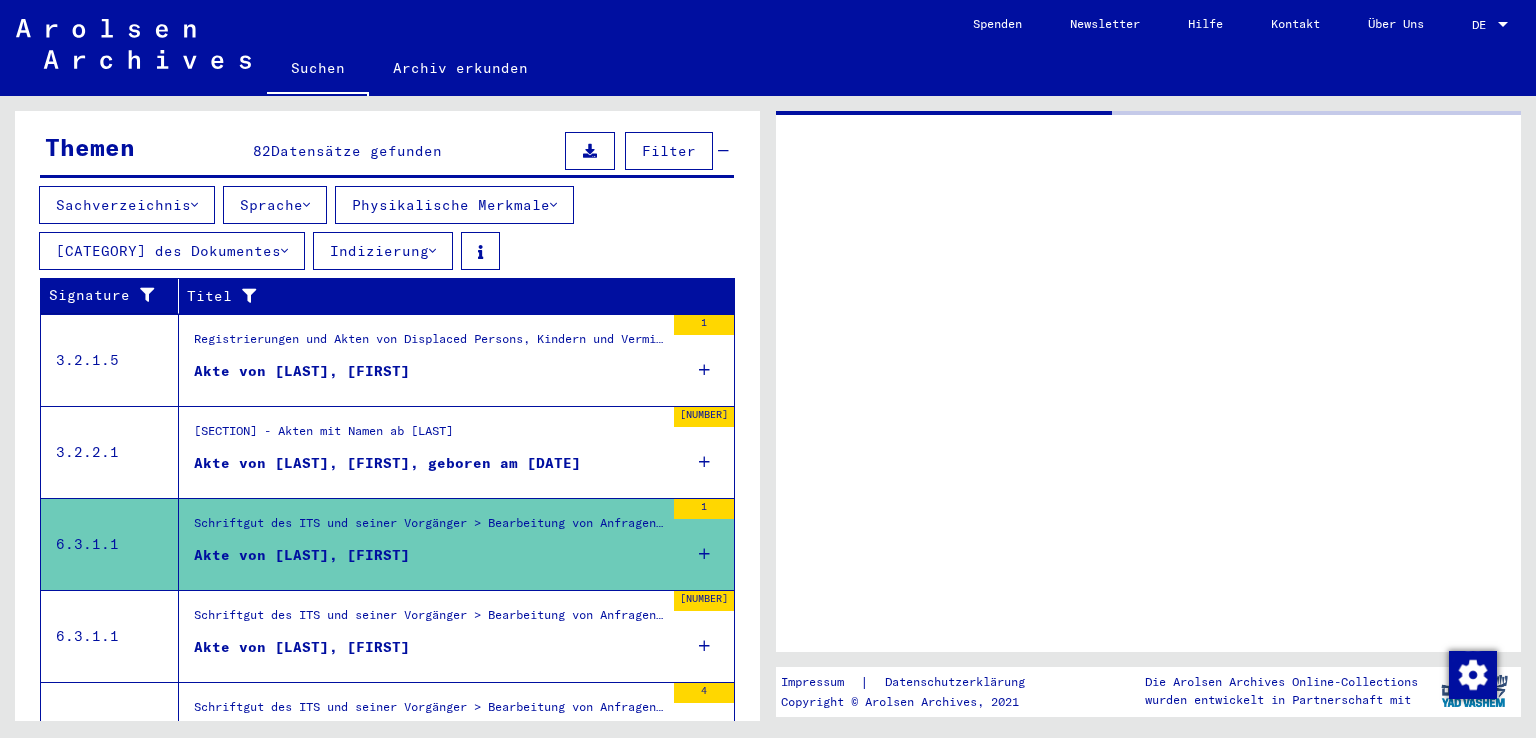 scroll, scrollTop: 0, scrollLeft: 0, axis: both 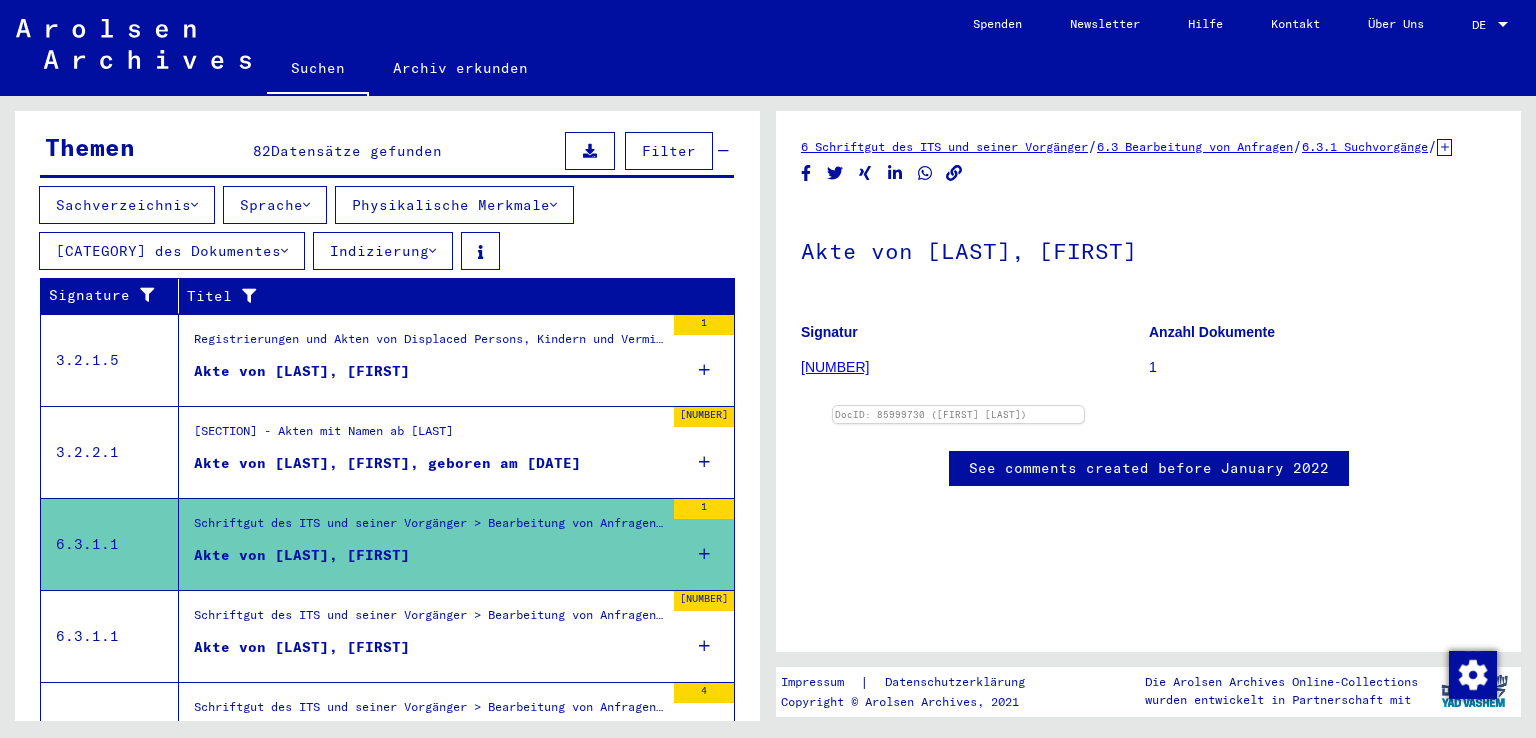 click on "Akte von [LAST], [FIRST]" at bounding box center [429, 345] 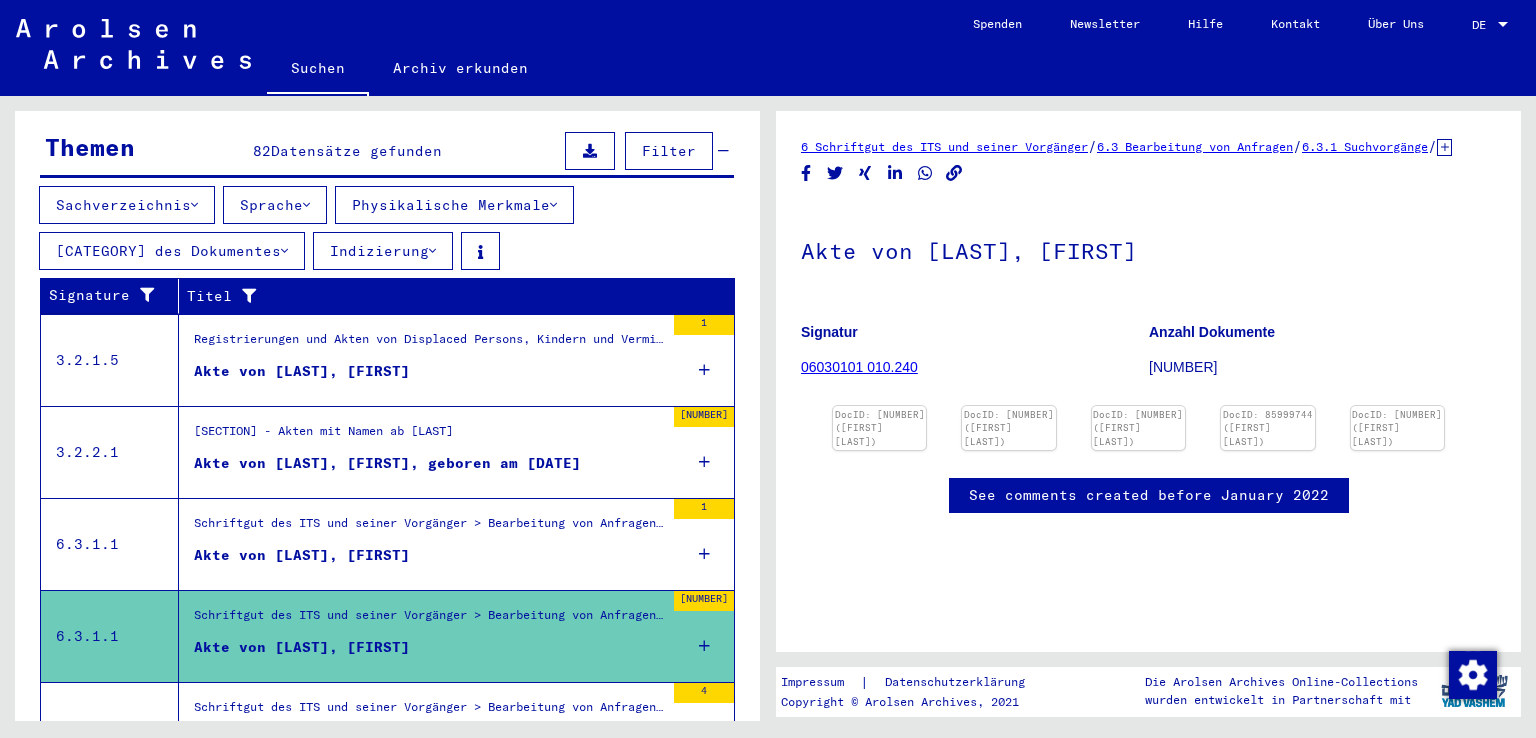 scroll, scrollTop: 0, scrollLeft: 0, axis: both 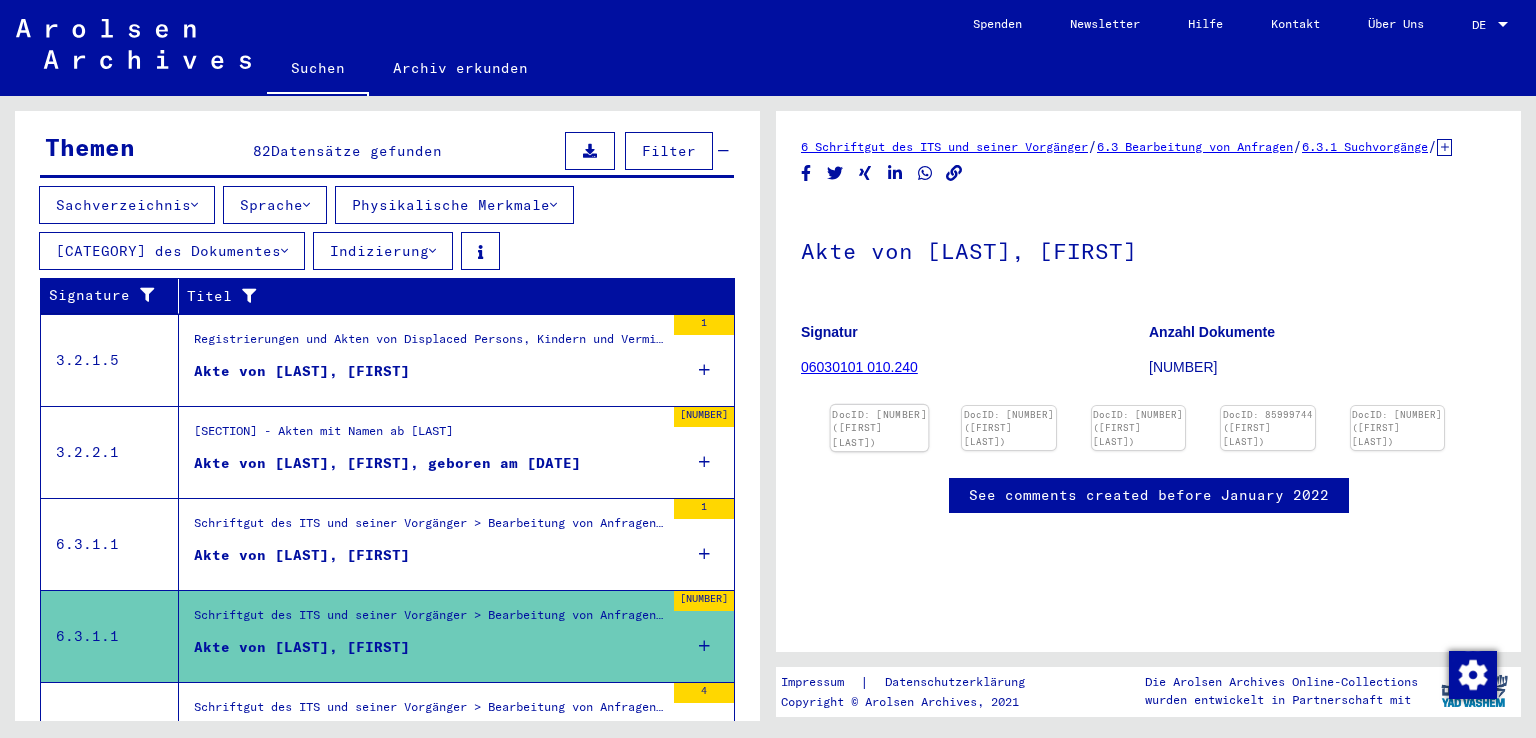 click at bounding box center (880, 405) 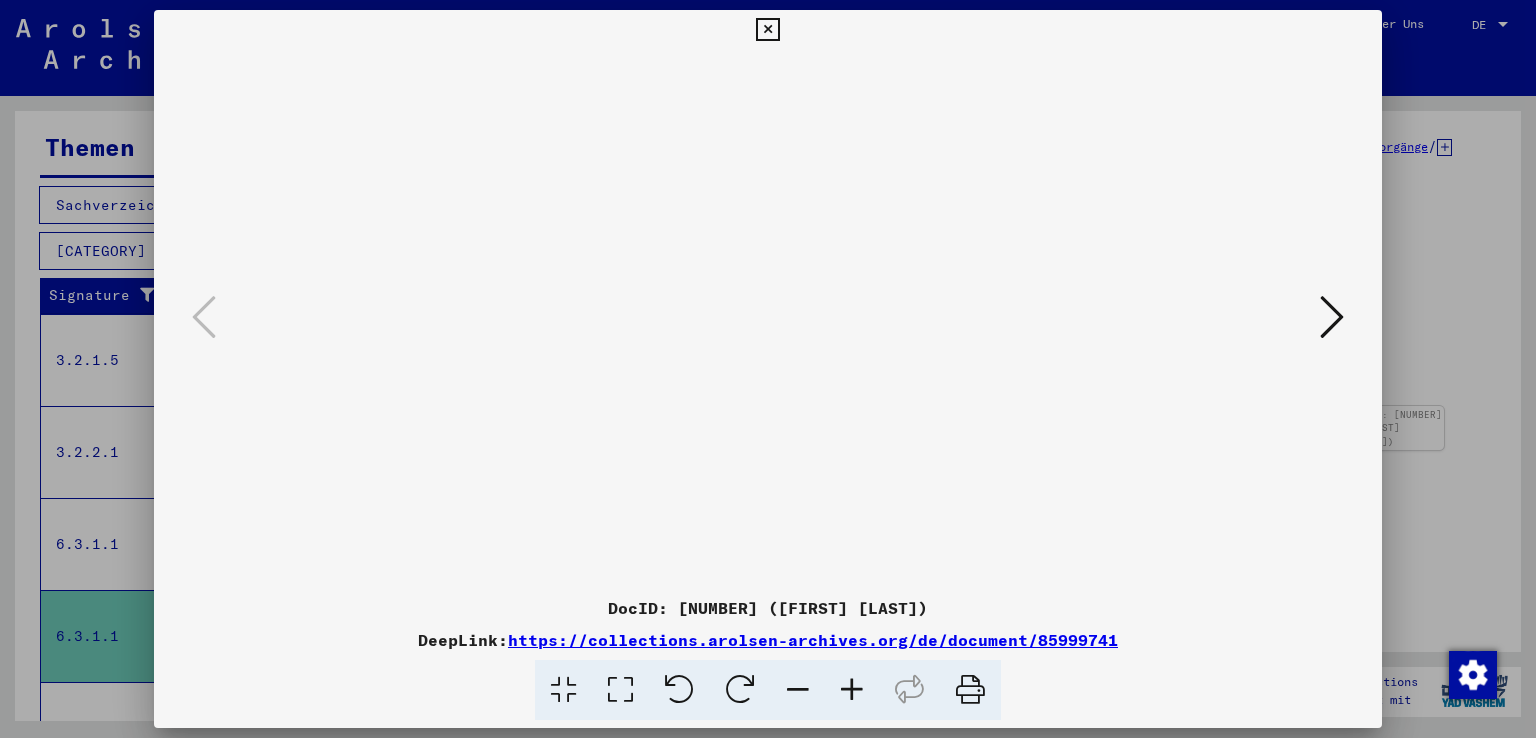 click at bounding box center [852, 690] 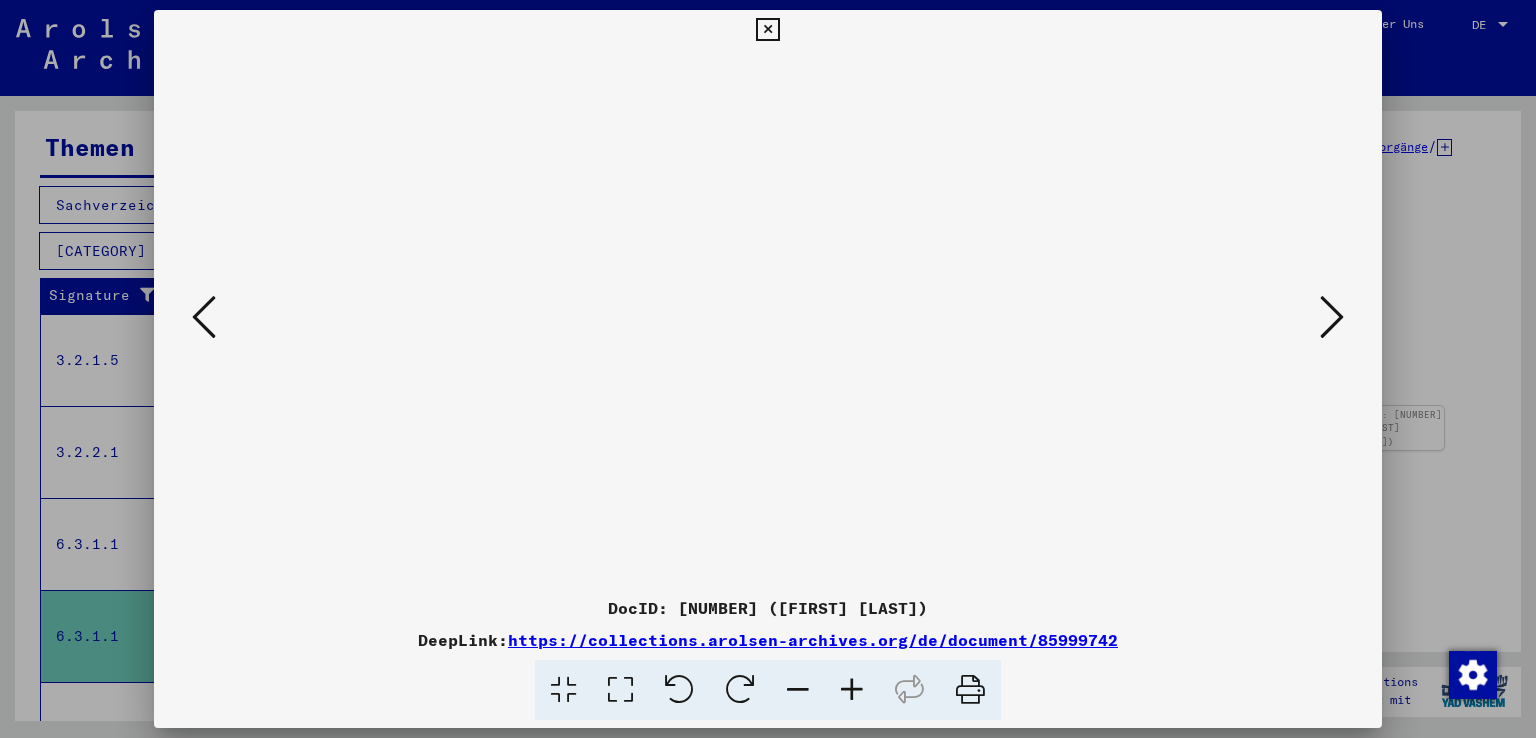 click at bounding box center [1332, 317] 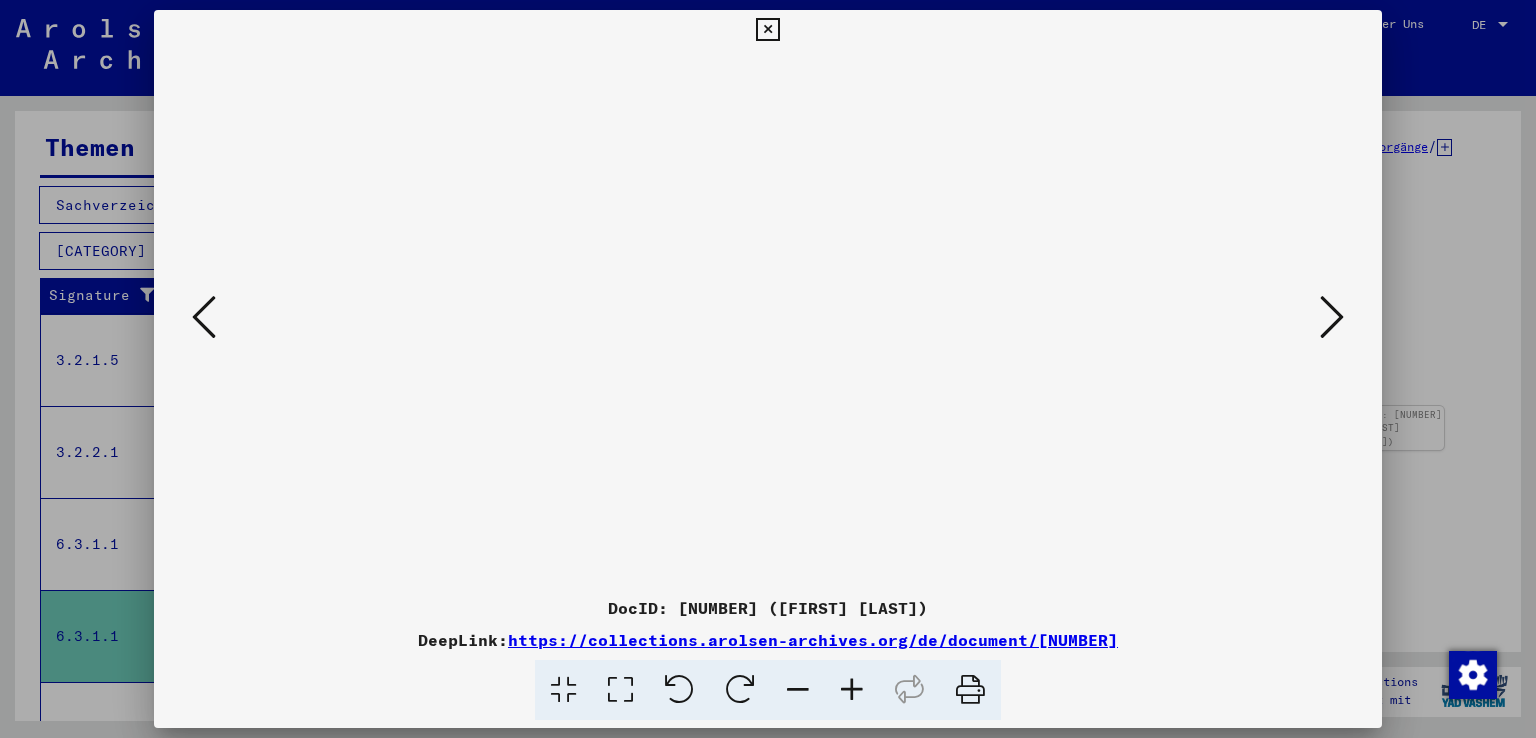 click at bounding box center (852, 690) 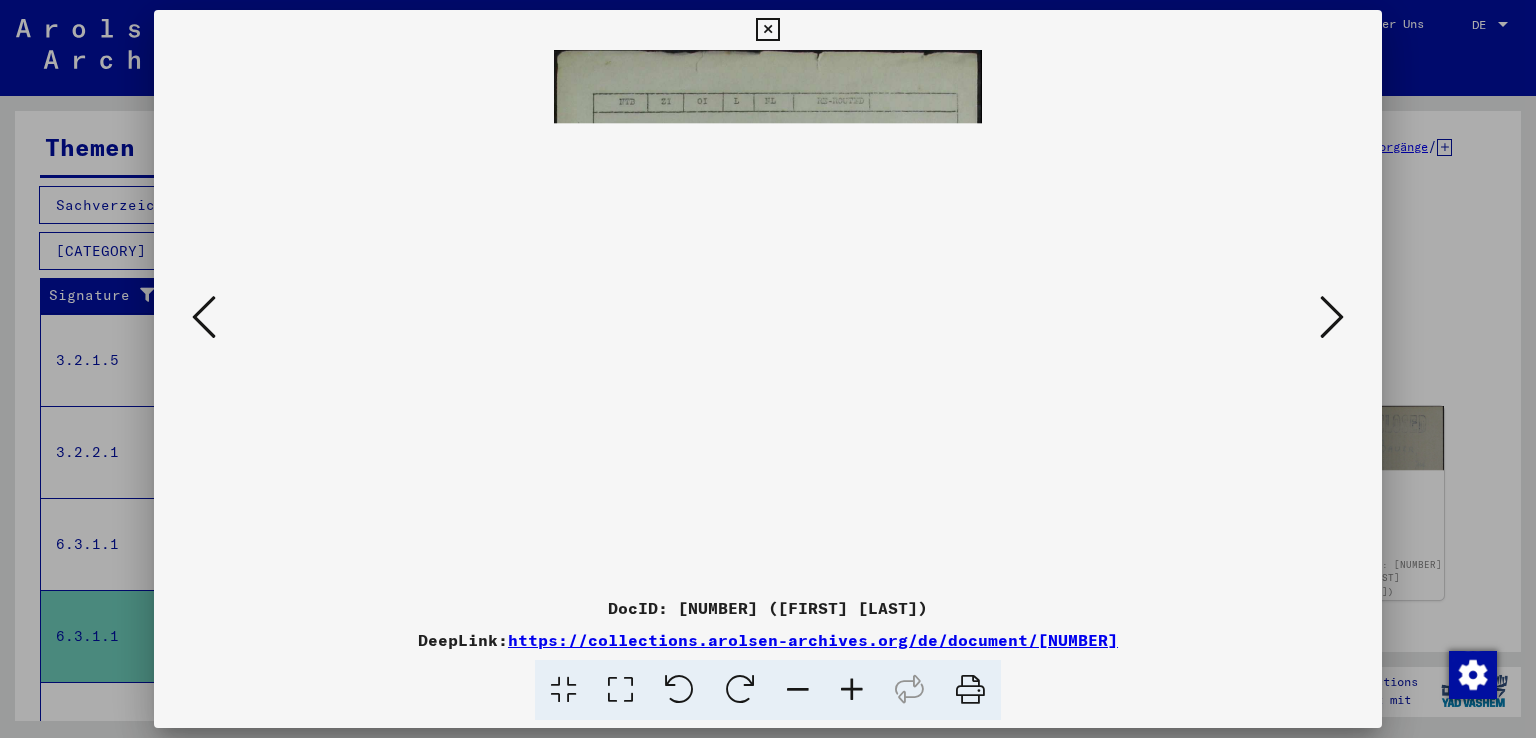 click at bounding box center (852, 690) 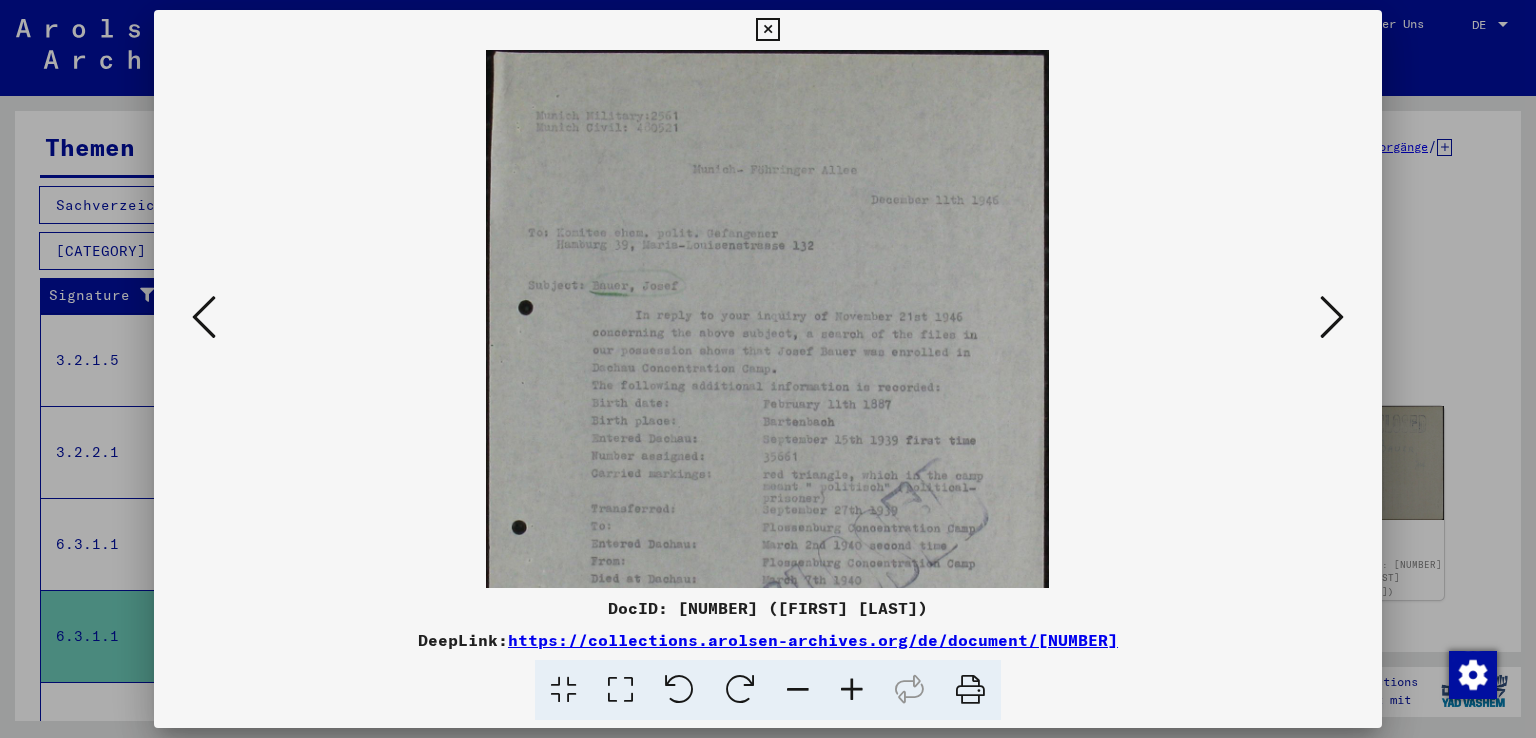 click at bounding box center (852, 690) 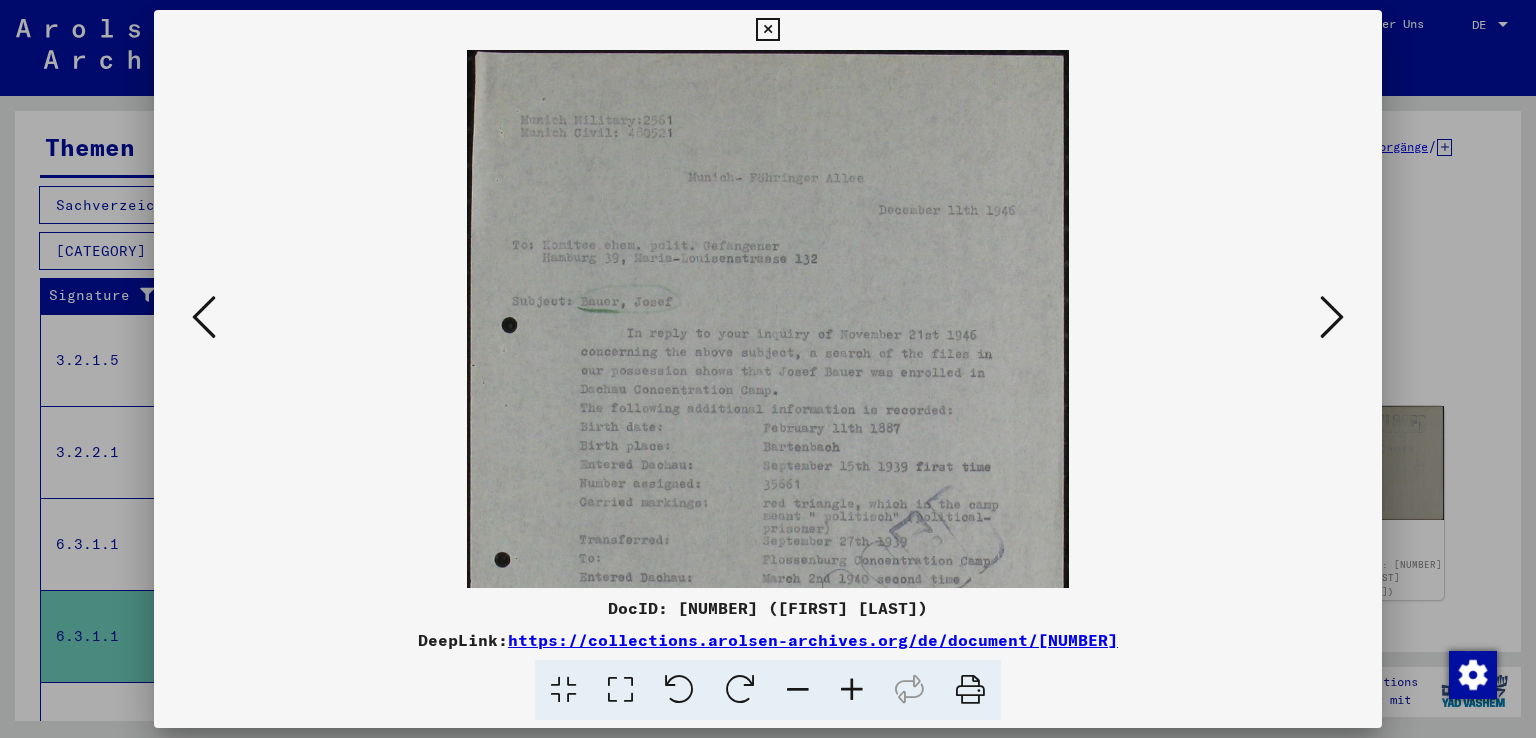 click at bounding box center [852, 690] 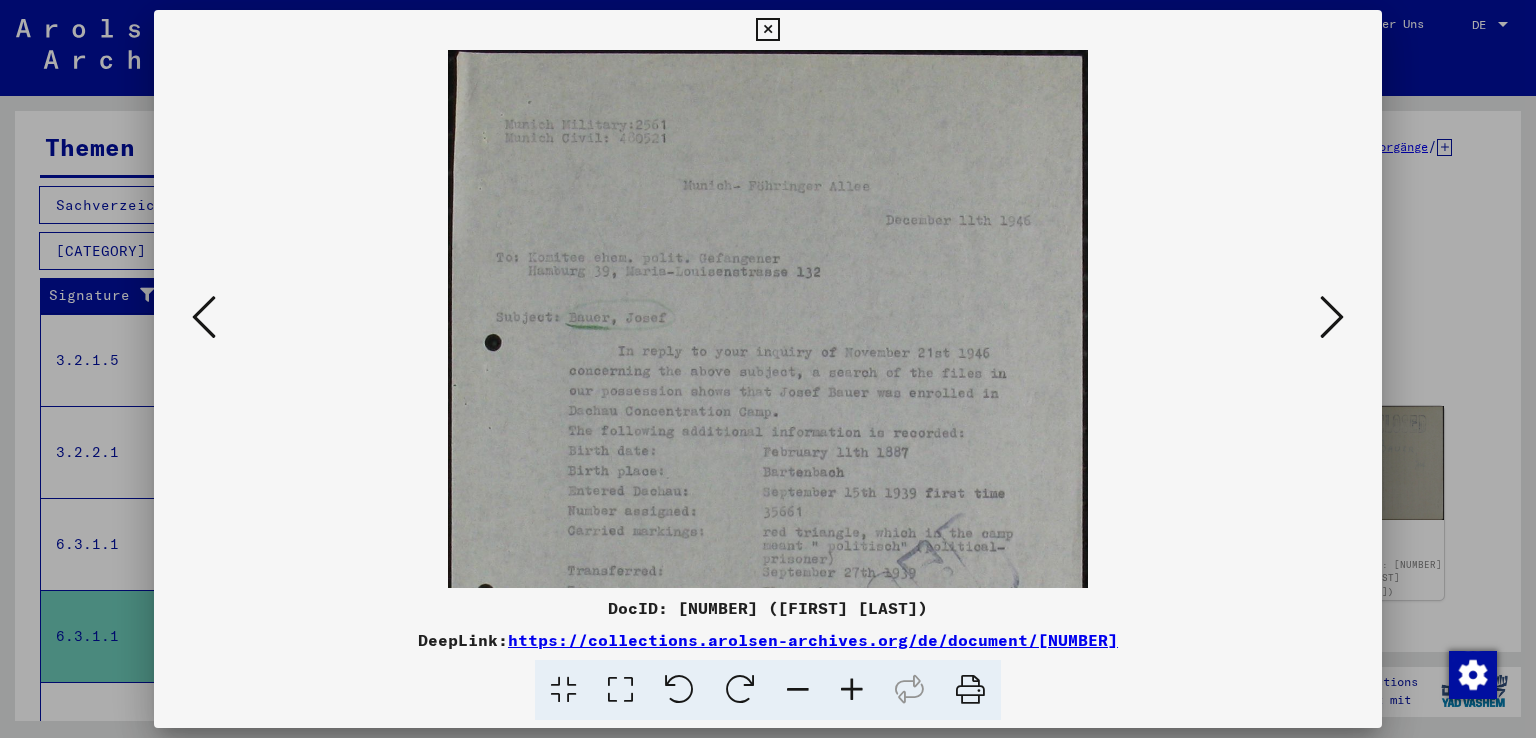 click at bounding box center (852, 690) 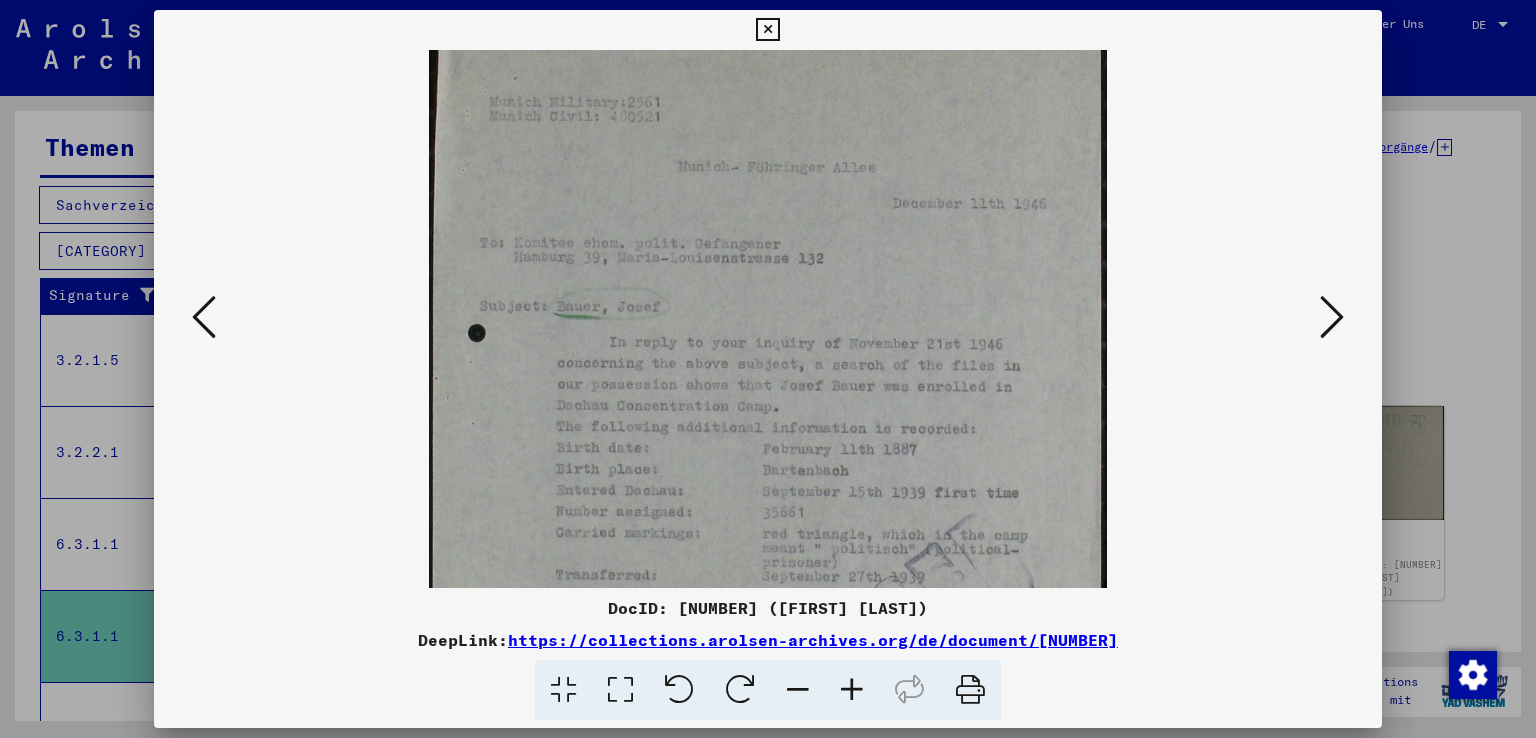 scroll, scrollTop: 44, scrollLeft: 0, axis: vertical 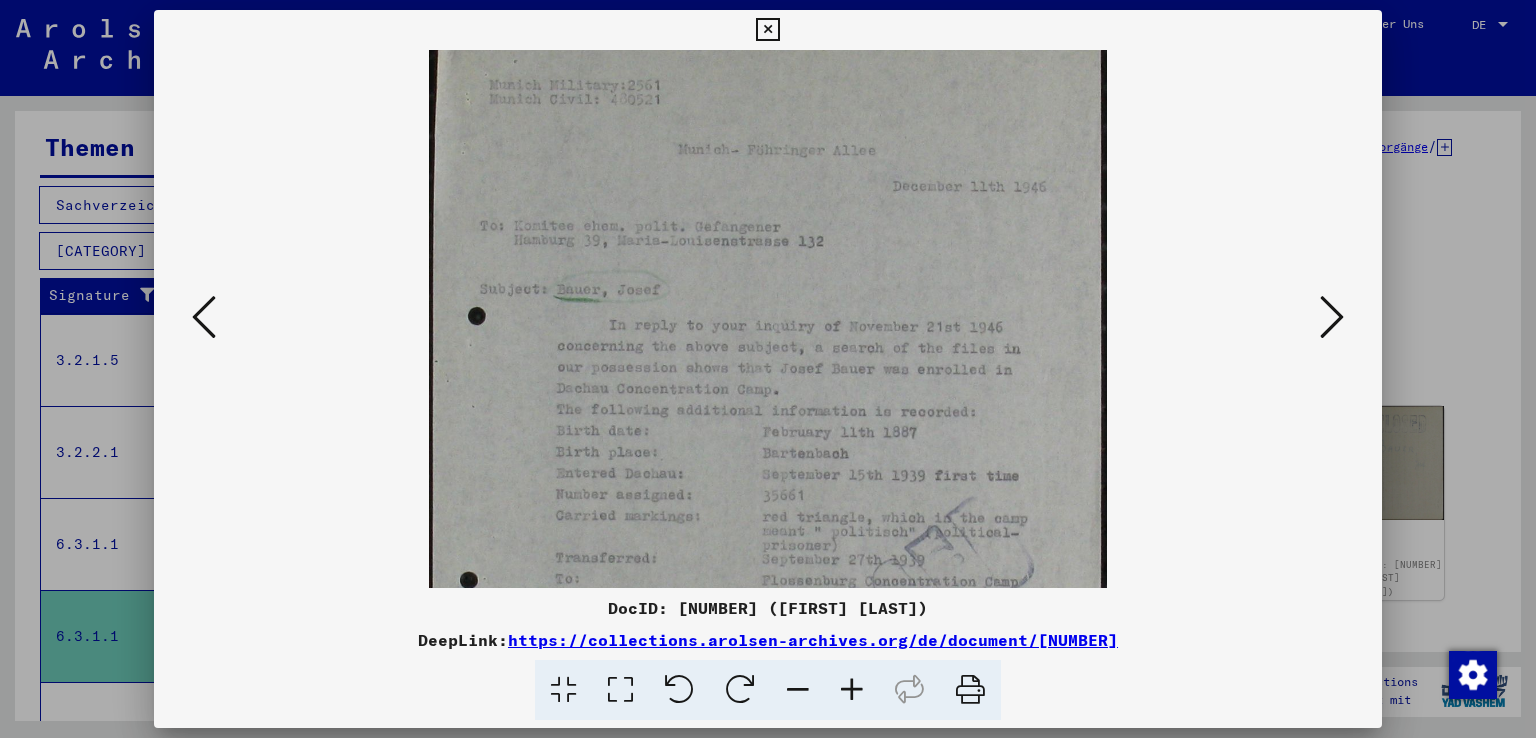 drag, startPoint x: 860, startPoint y: 467, endPoint x: 856, endPoint y: 425, distance: 42.190044 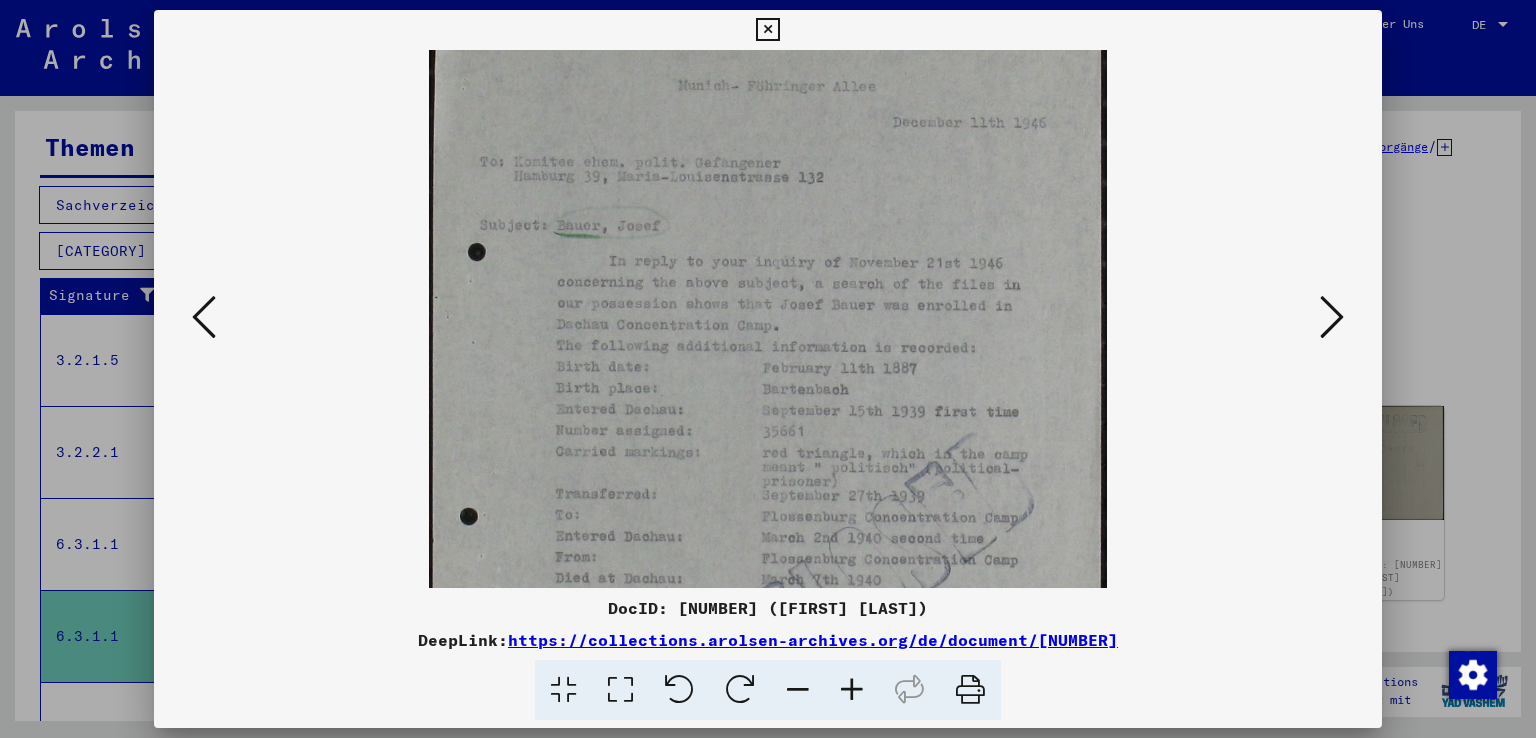 scroll, scrollTop: 114, scrollLeft: 0, axis: vertical 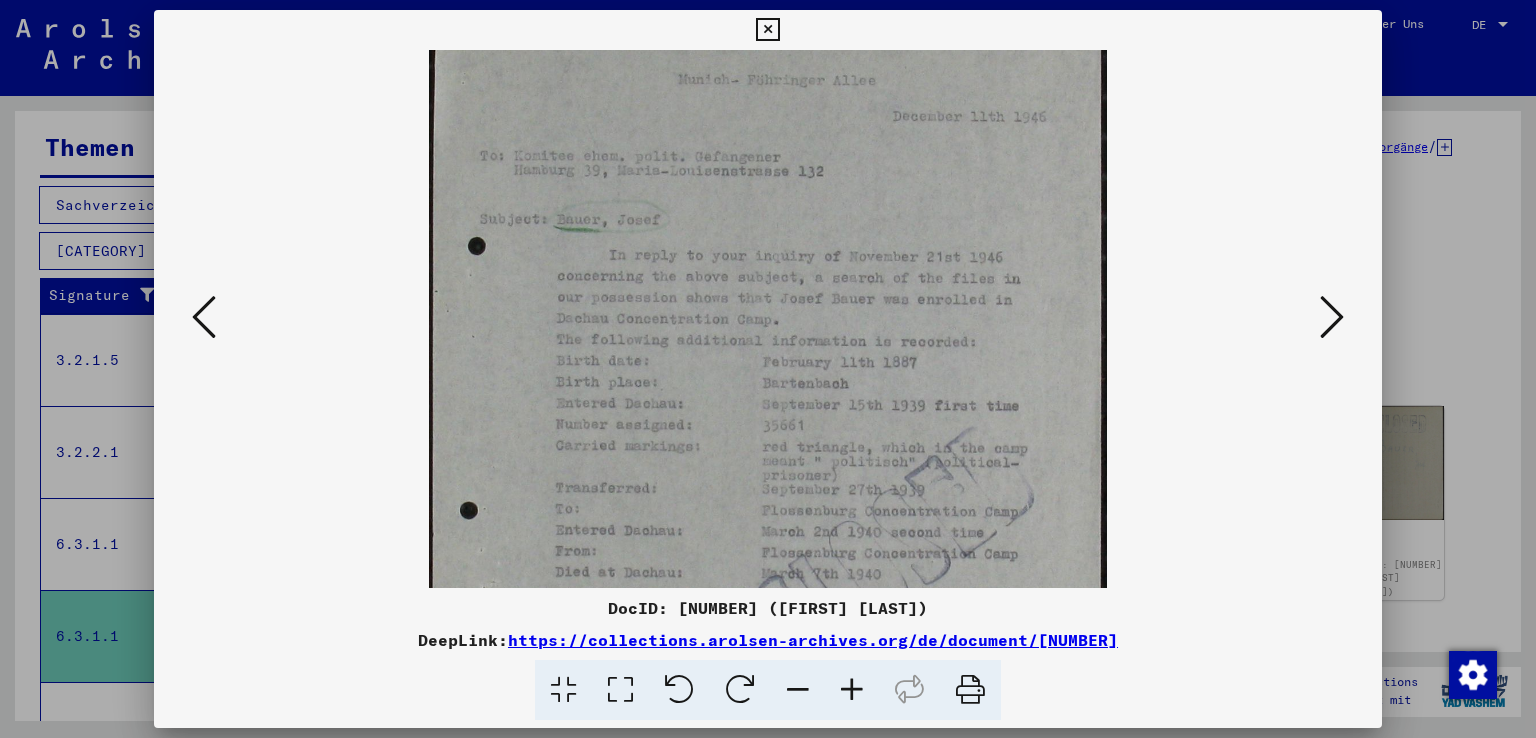 drag, startPoint x: 958, startPoint y: 445, endPoint x: 937, endPoint y: 375, distance: 73.082146 